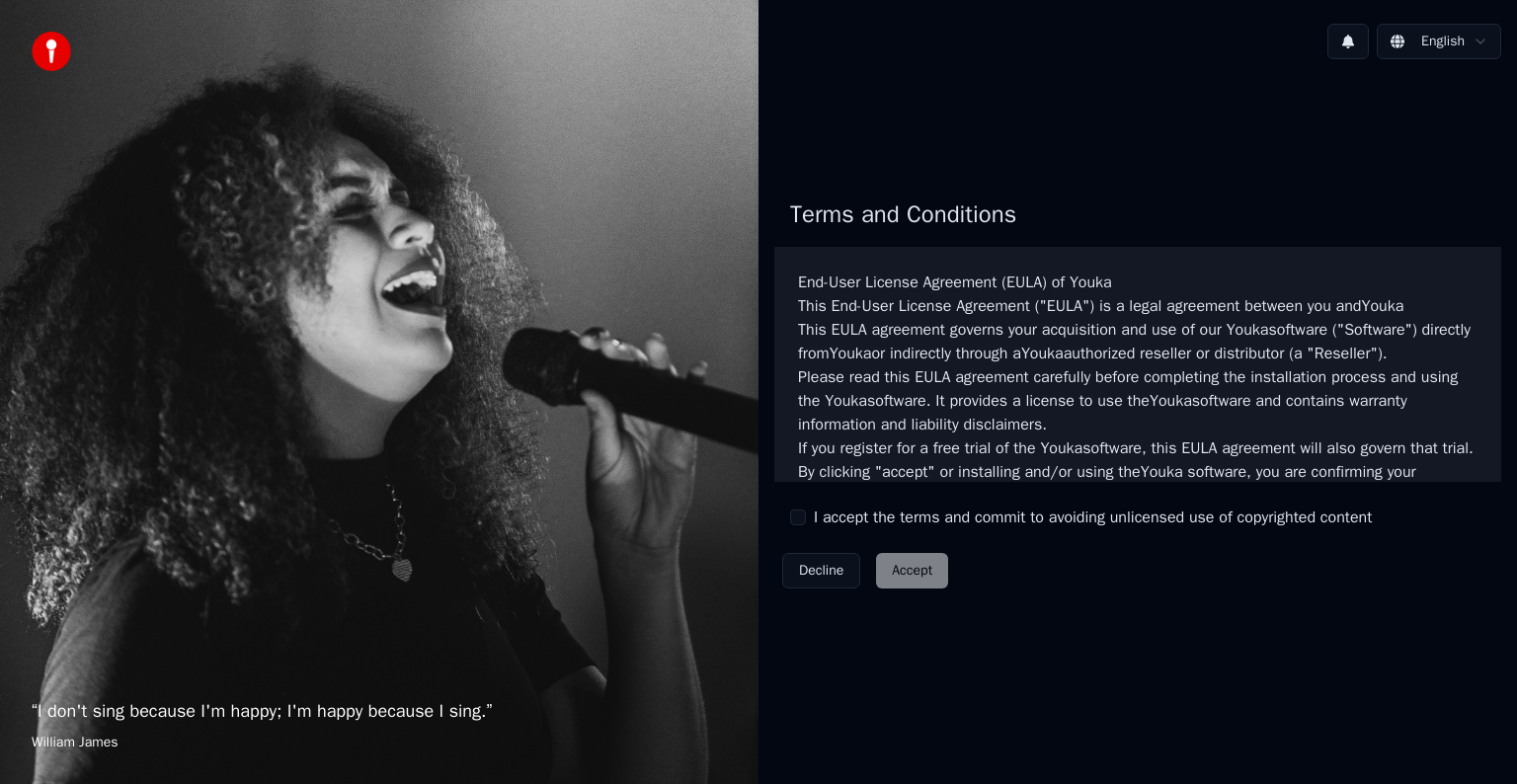 scroll, scrollTop: 0, scrollLeft: 0, axis: both 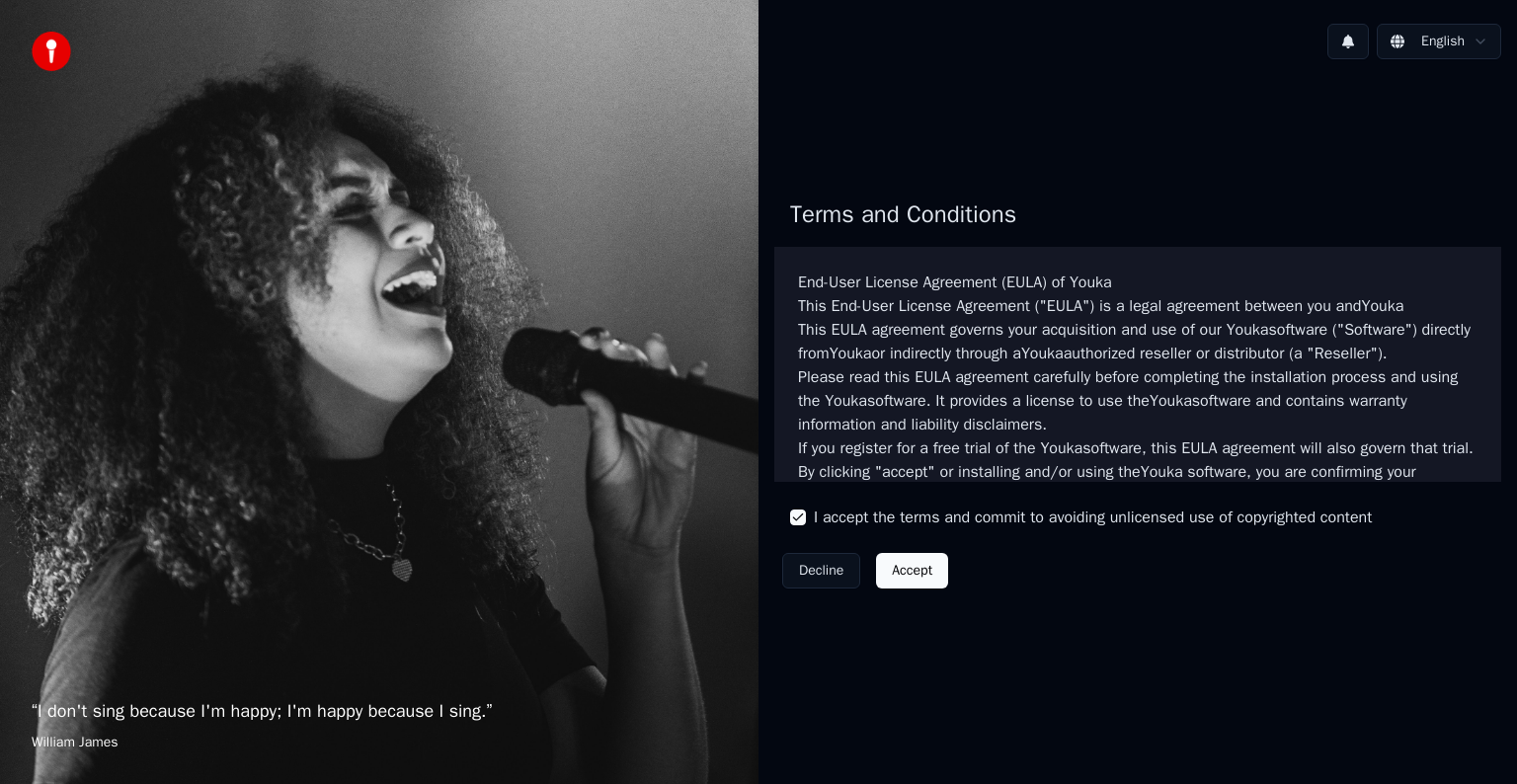 click on "Accept" at bounding box center (912, 571) 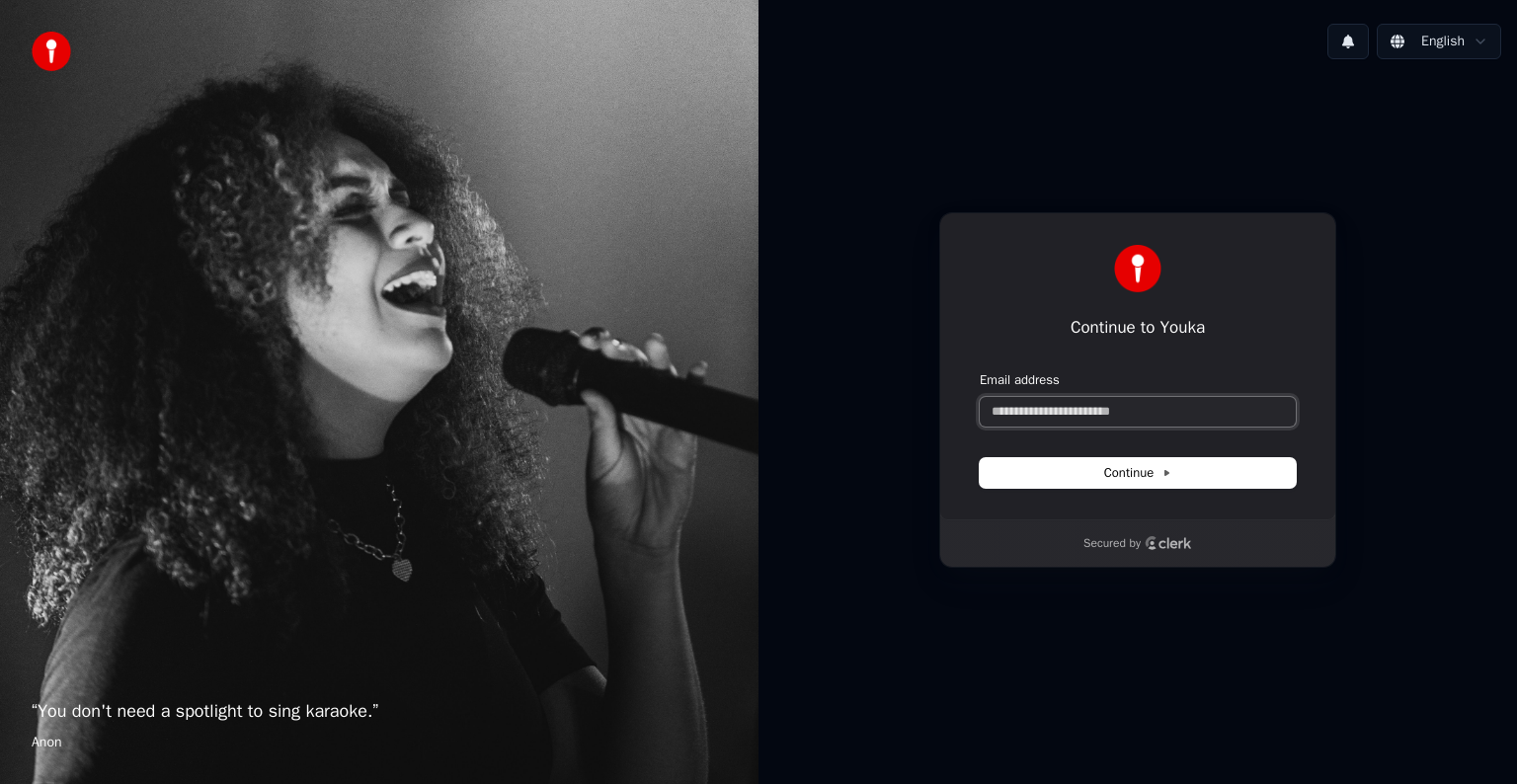 click on "Email address" at bounding box center [1138, 412] 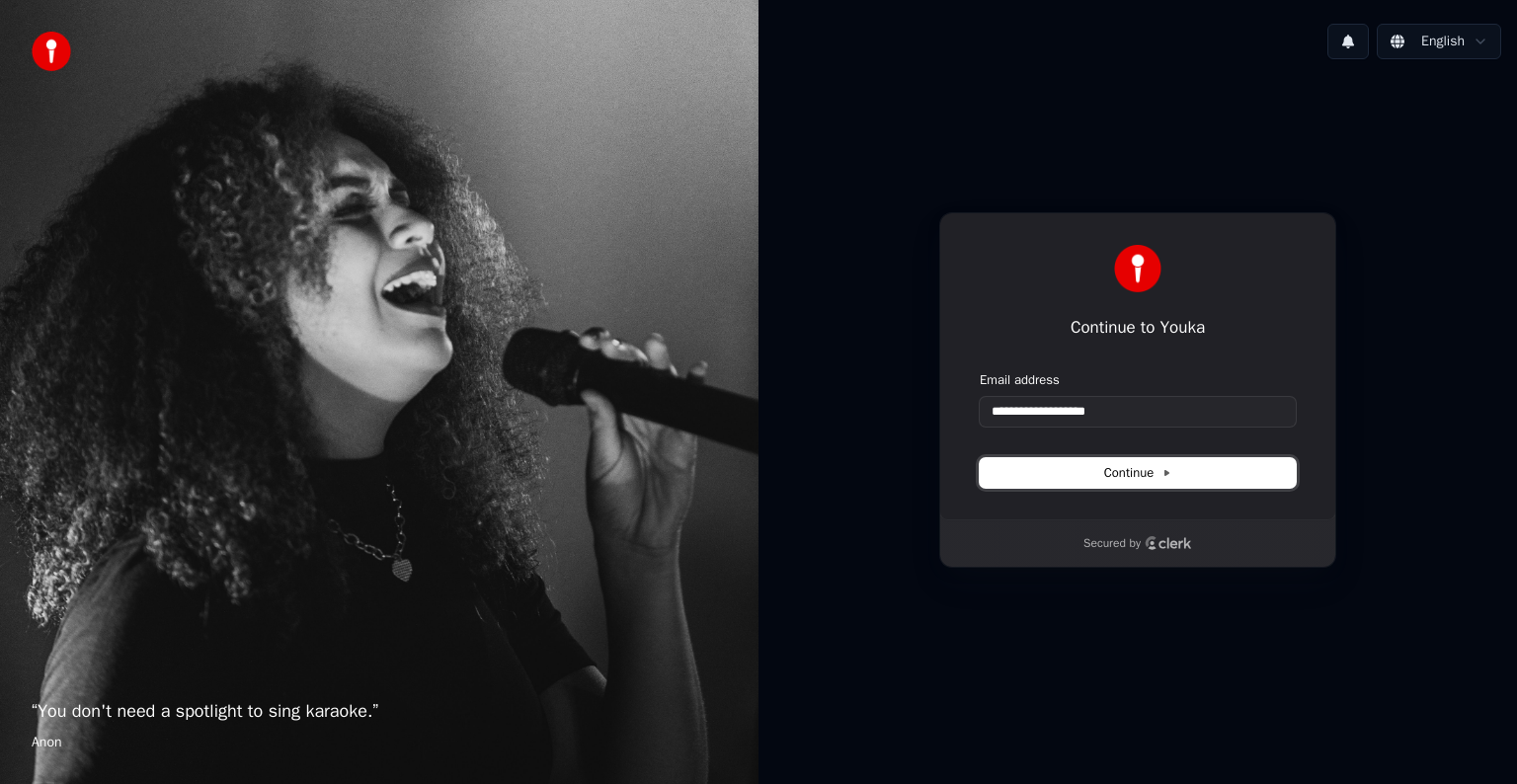click on "Continue" at bounding box center [1138, 473] 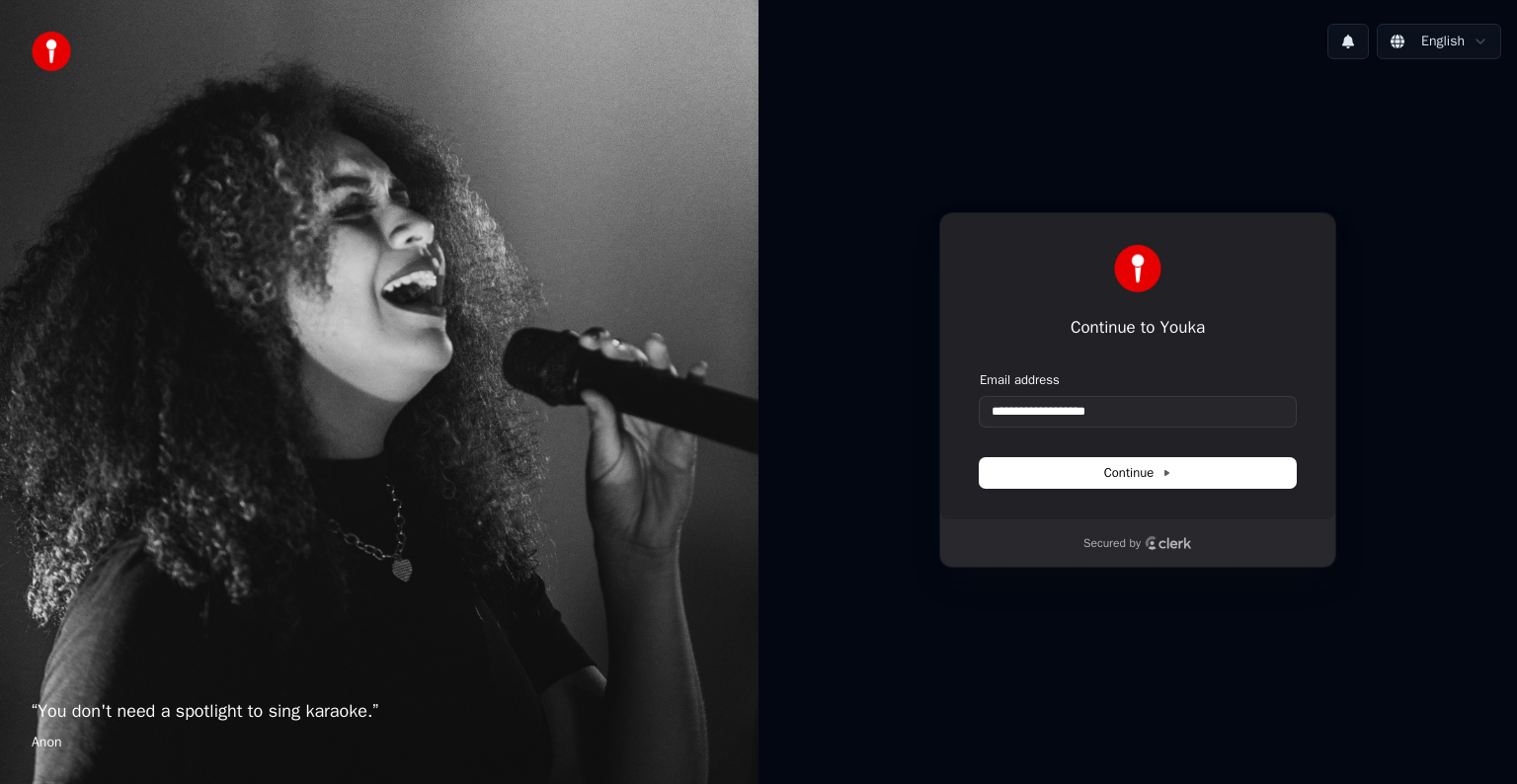 type on "**********" 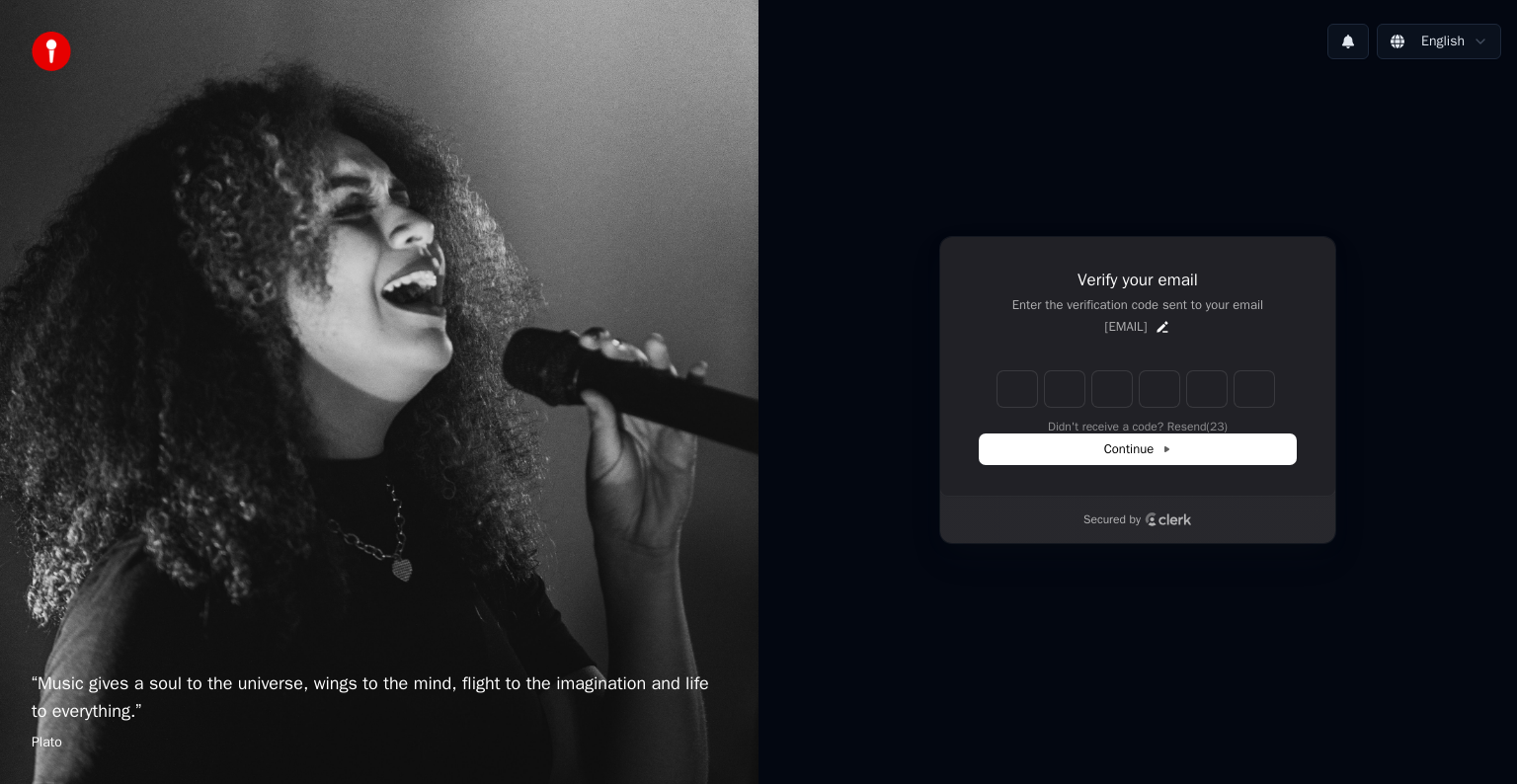 type on "*" 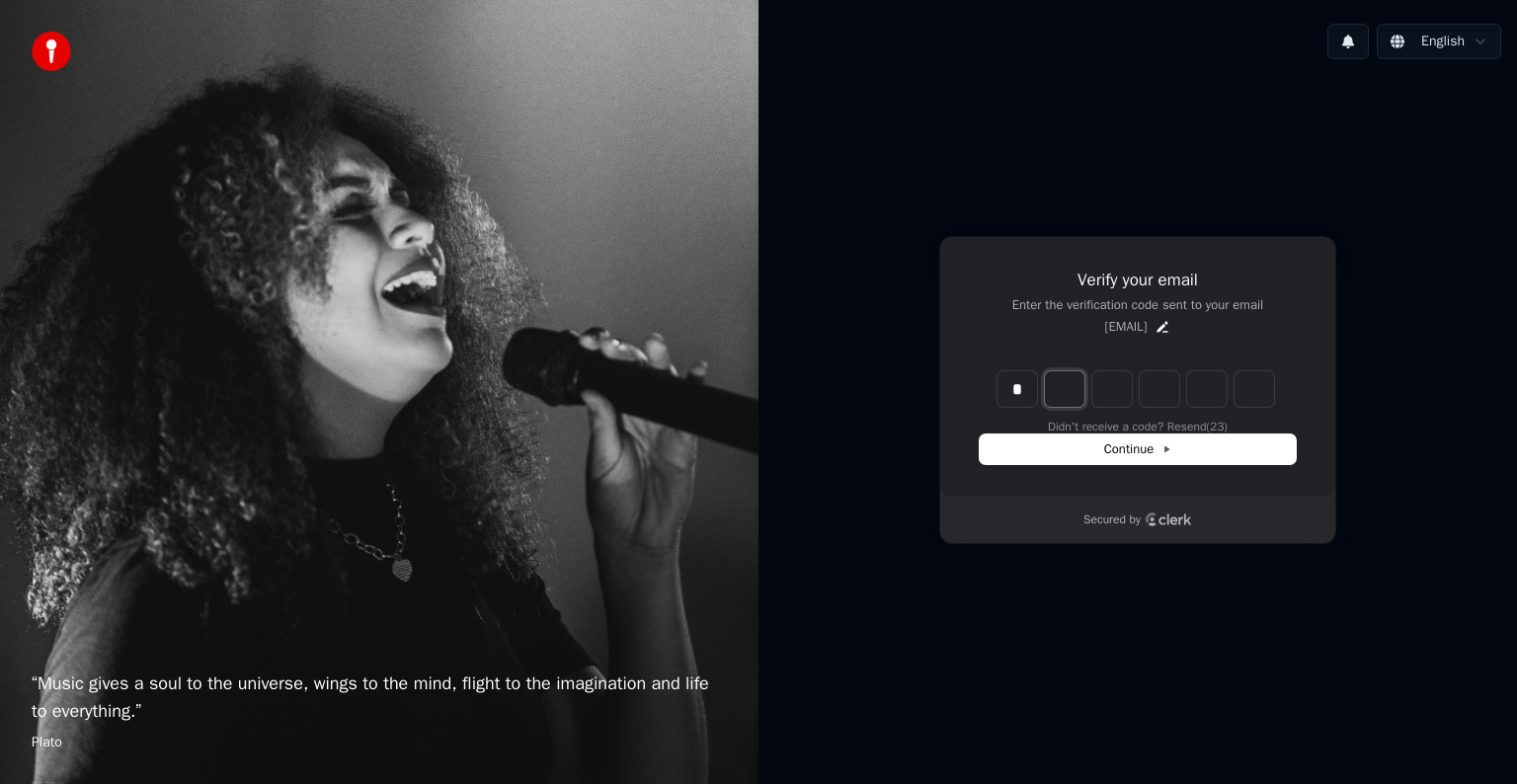 type on "*" 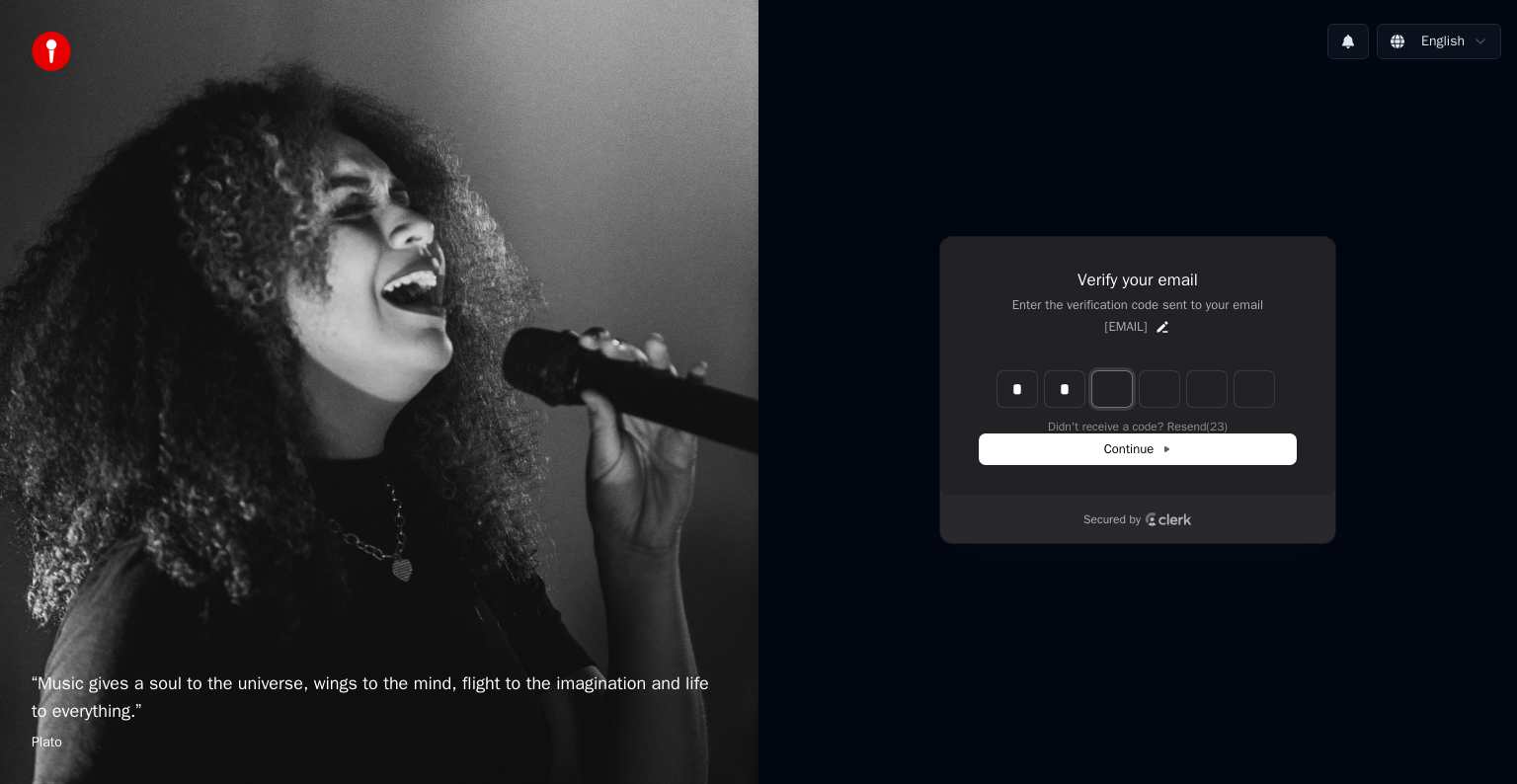 type on "**" 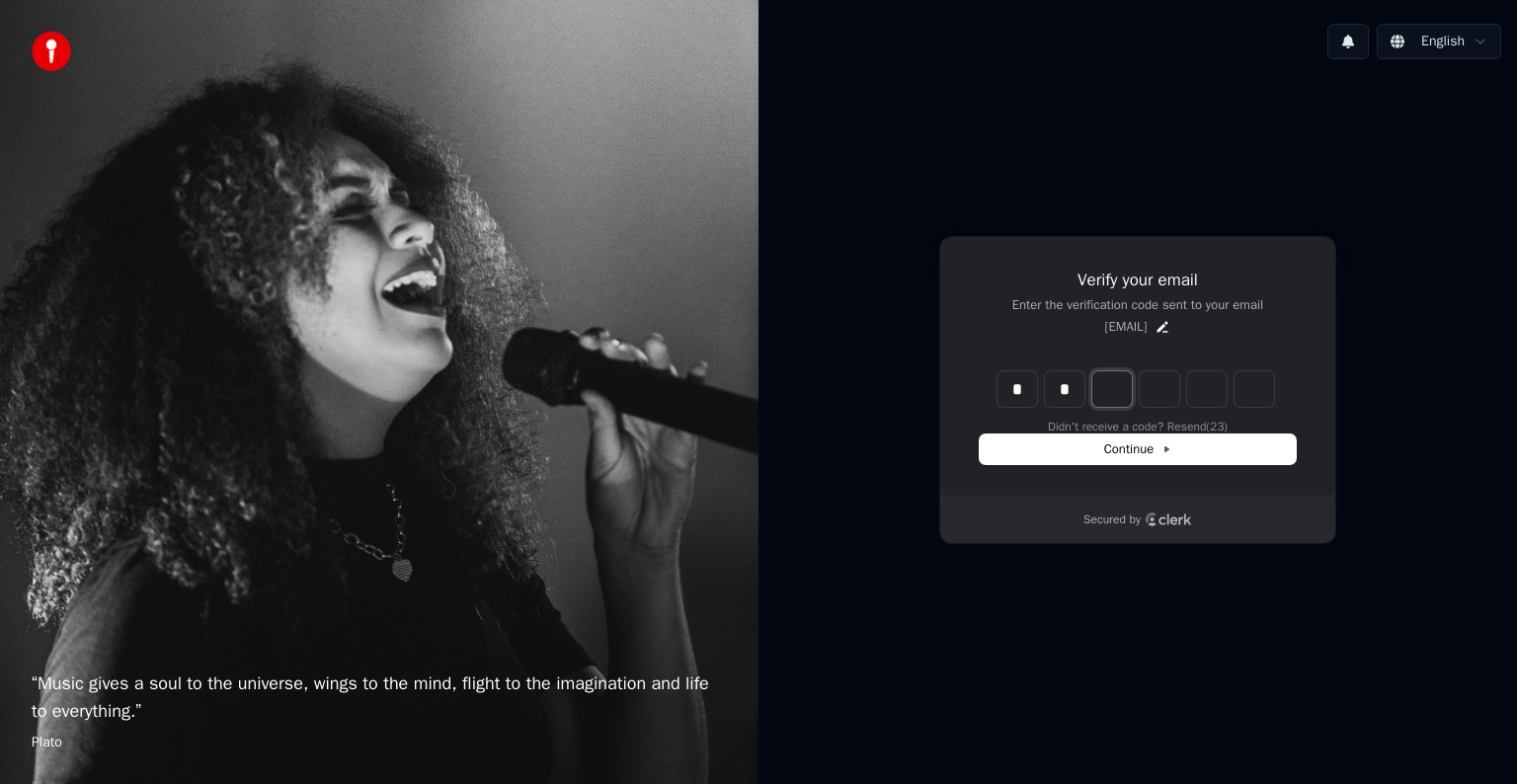type on "*" 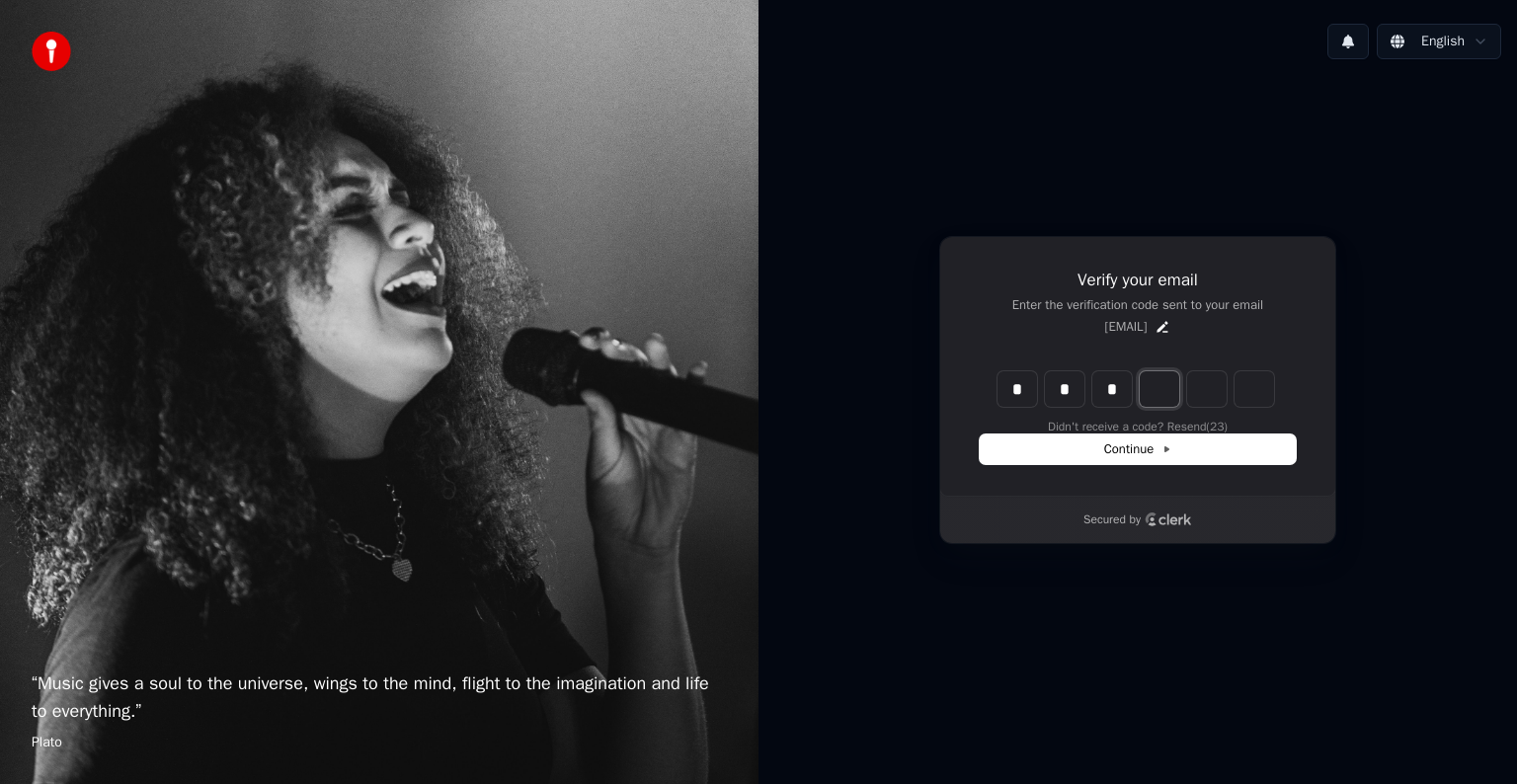 type on "***" 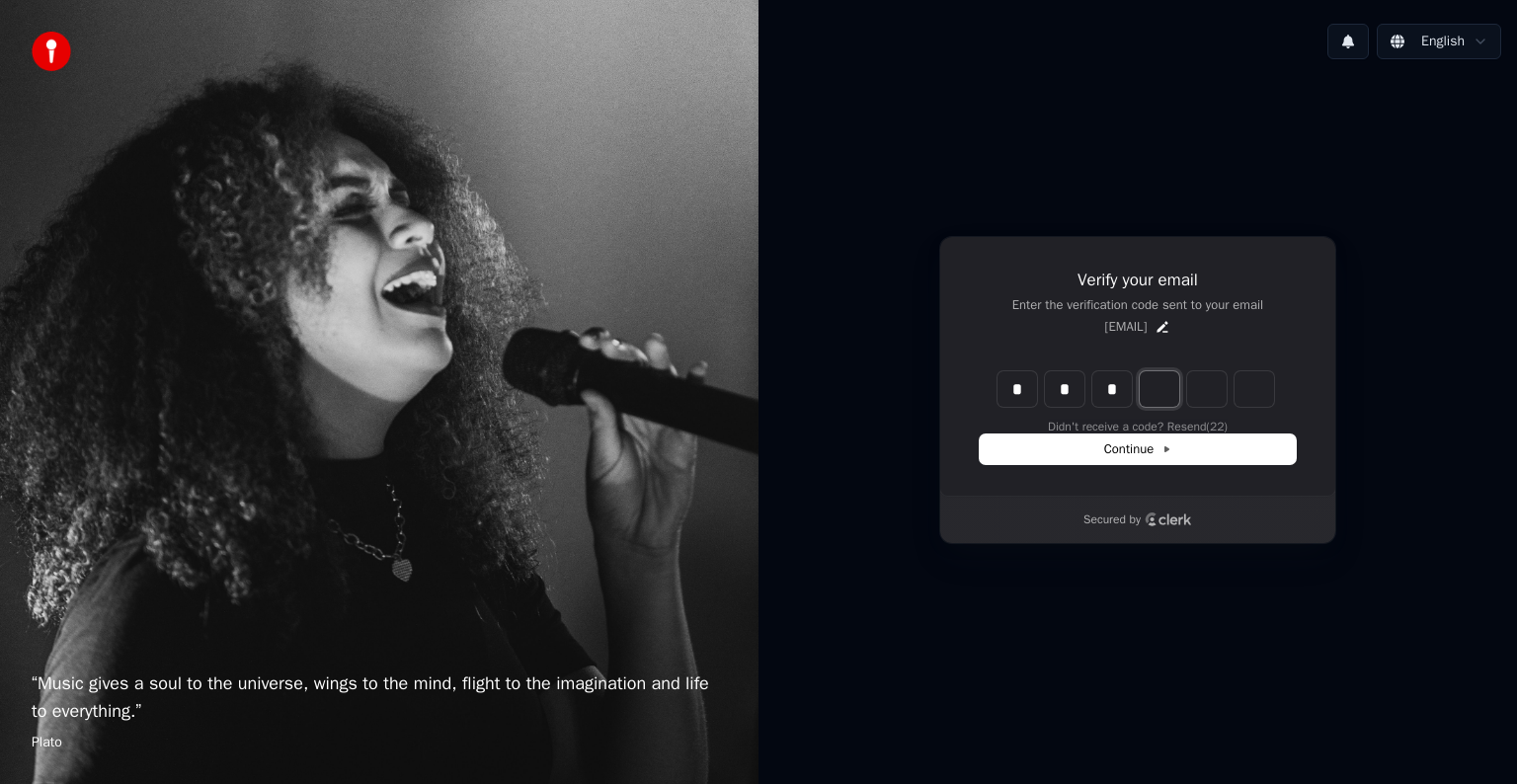 type on "*" 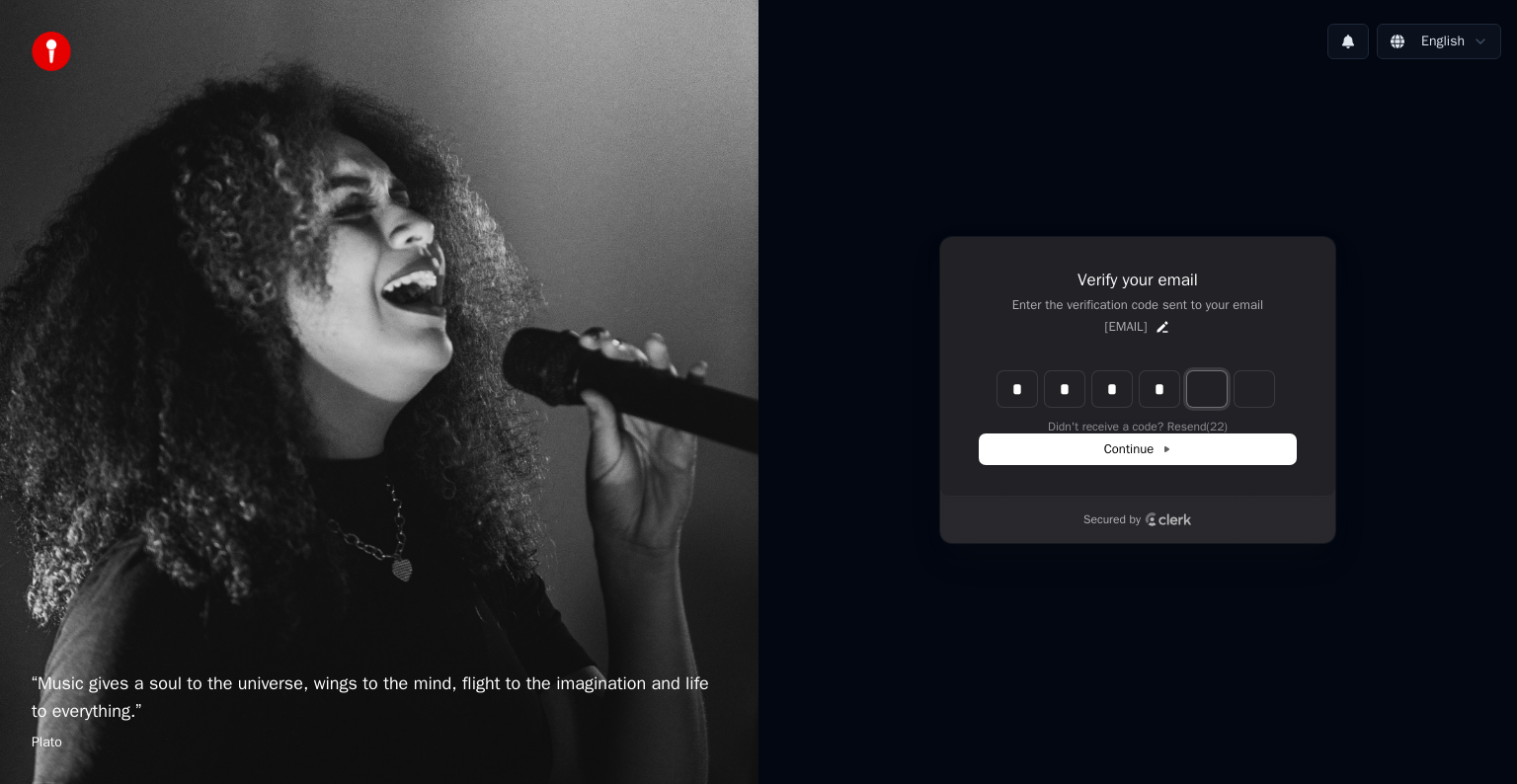 type on "****" 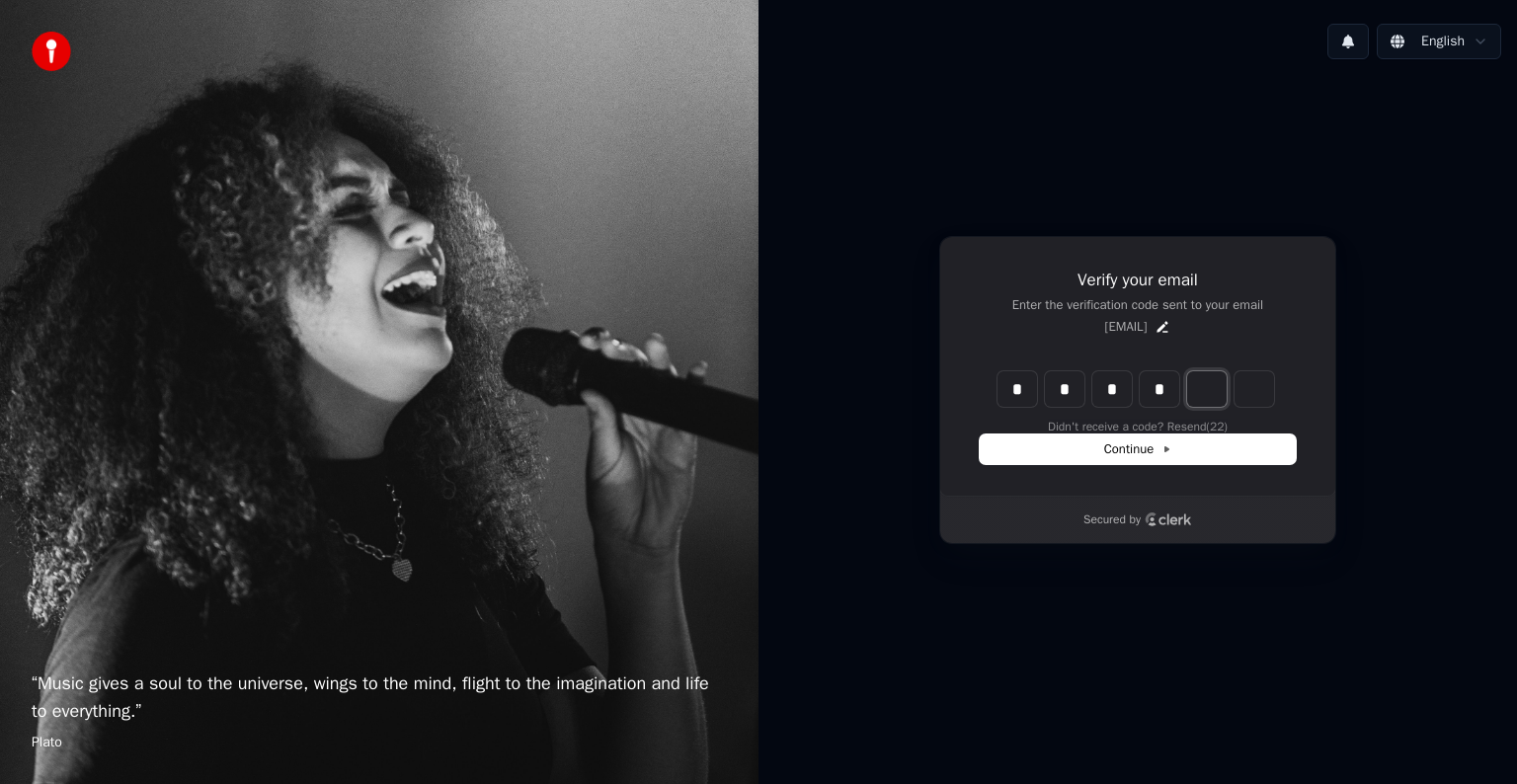 type on "*" 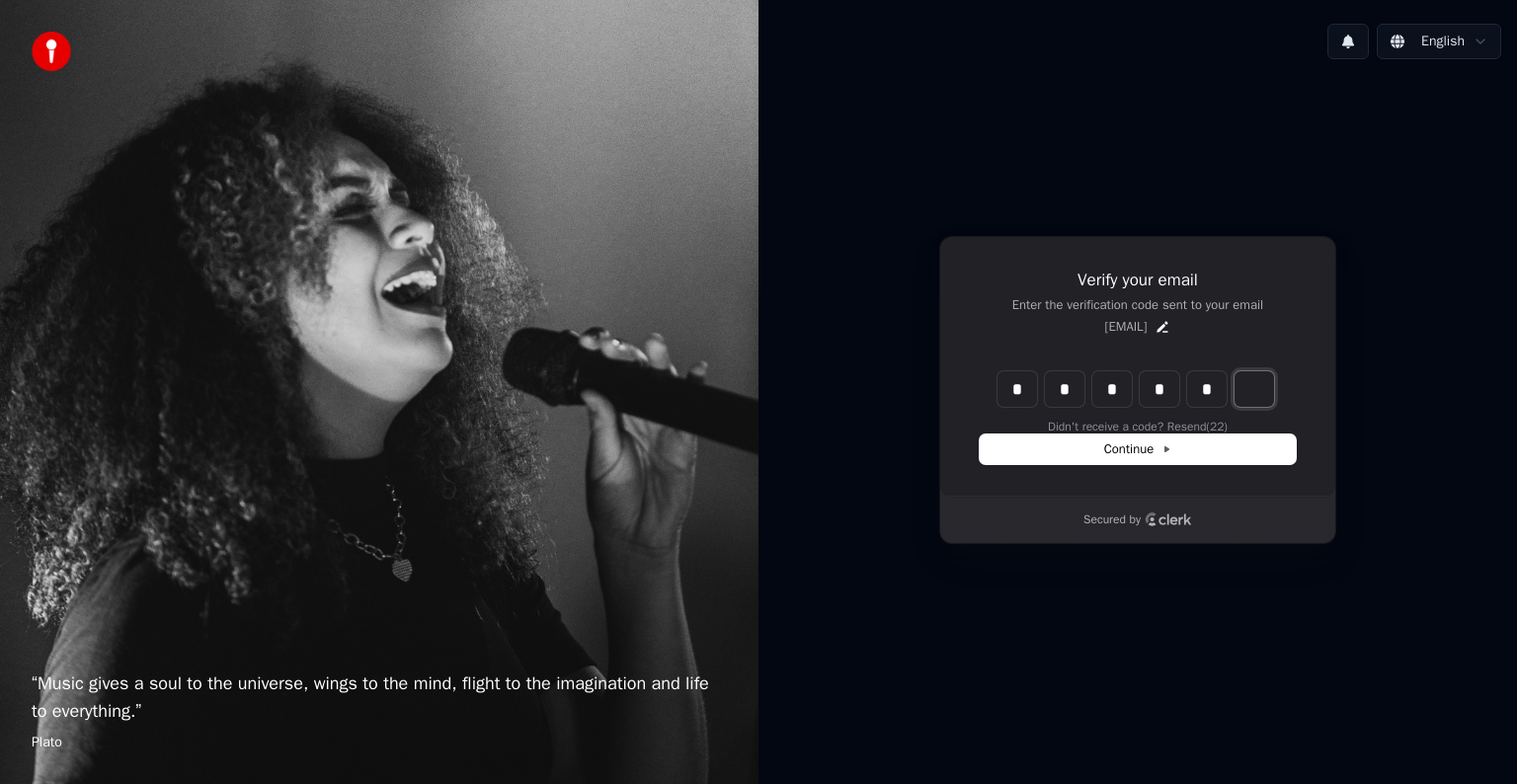 type on "******" 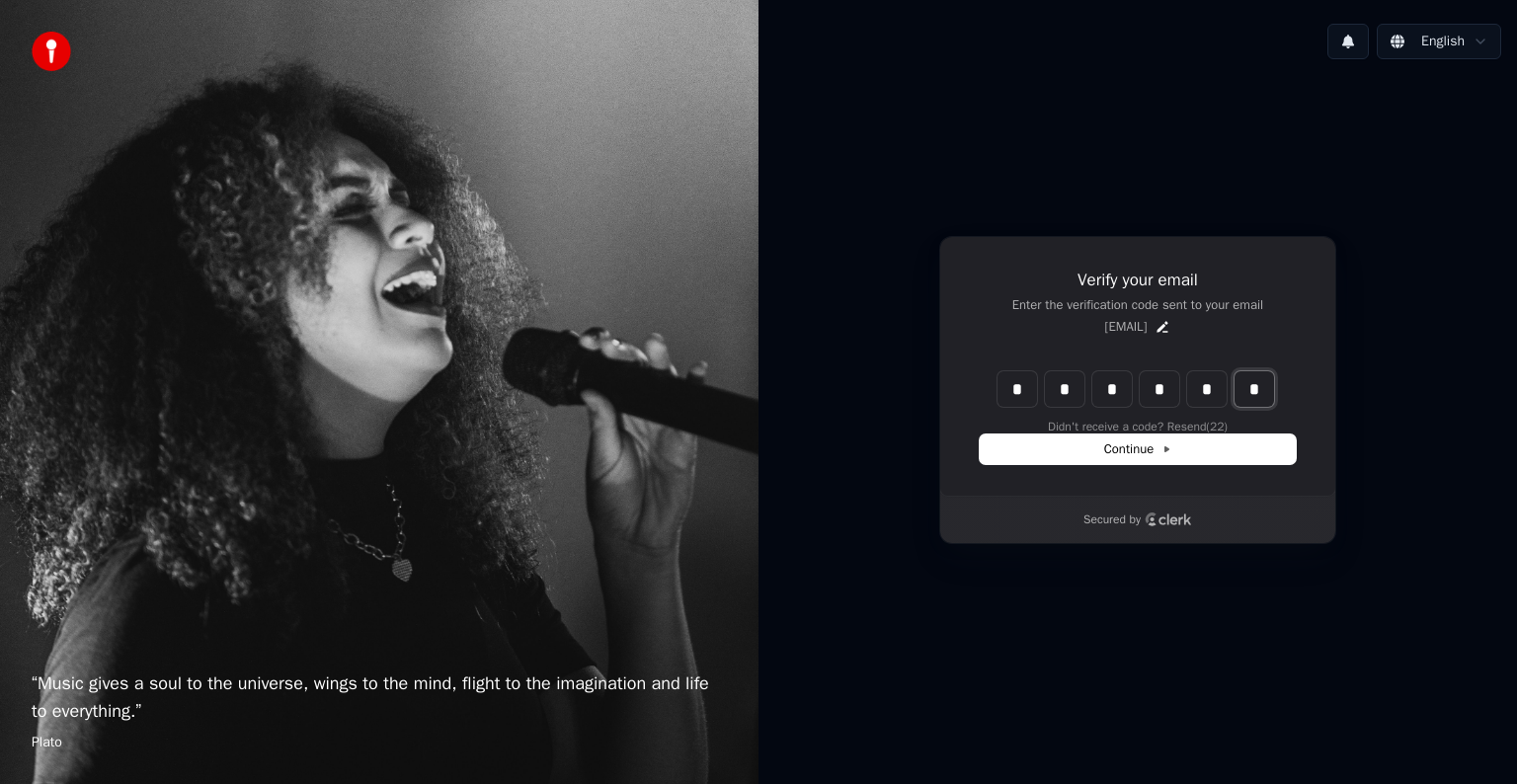 type on "*" 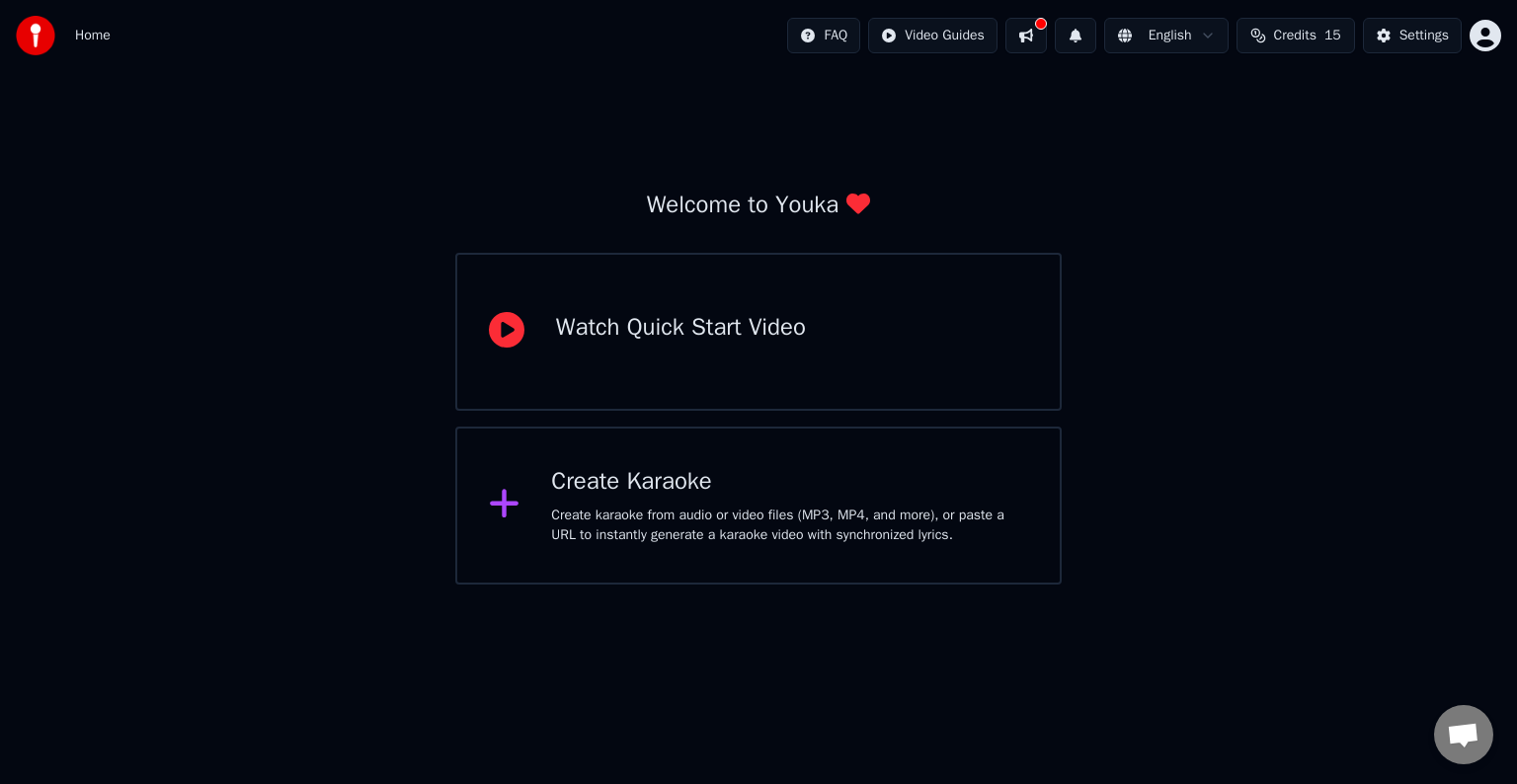 click on "Create Karaoke Create karaoke from audio or video files (MP3, MP4, and more), or paste a URL to instantly generate a karaoke video with synchronized lyrics." at bounding box center [758, 506] 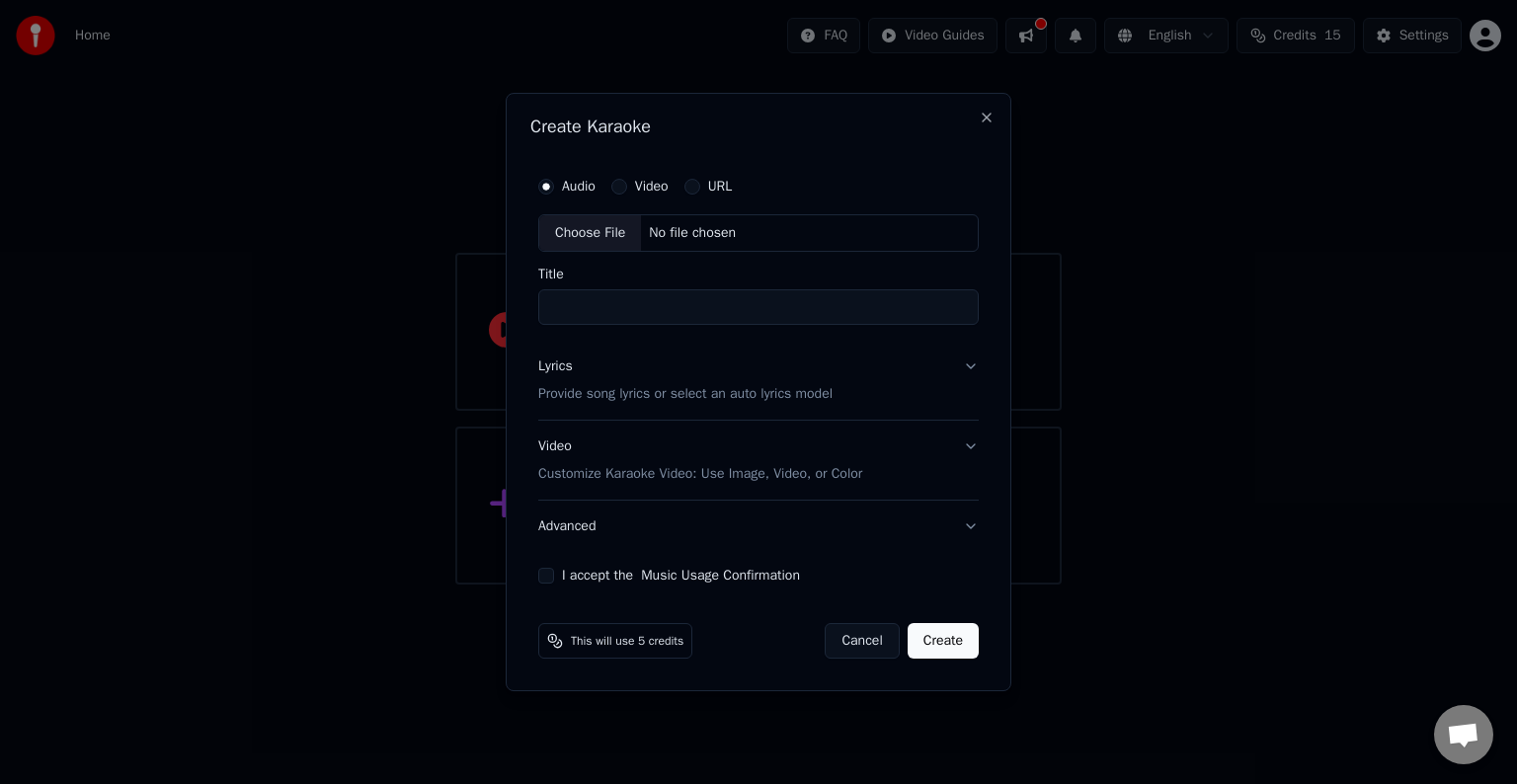 click on "Video" at bounding box center [652, 187] 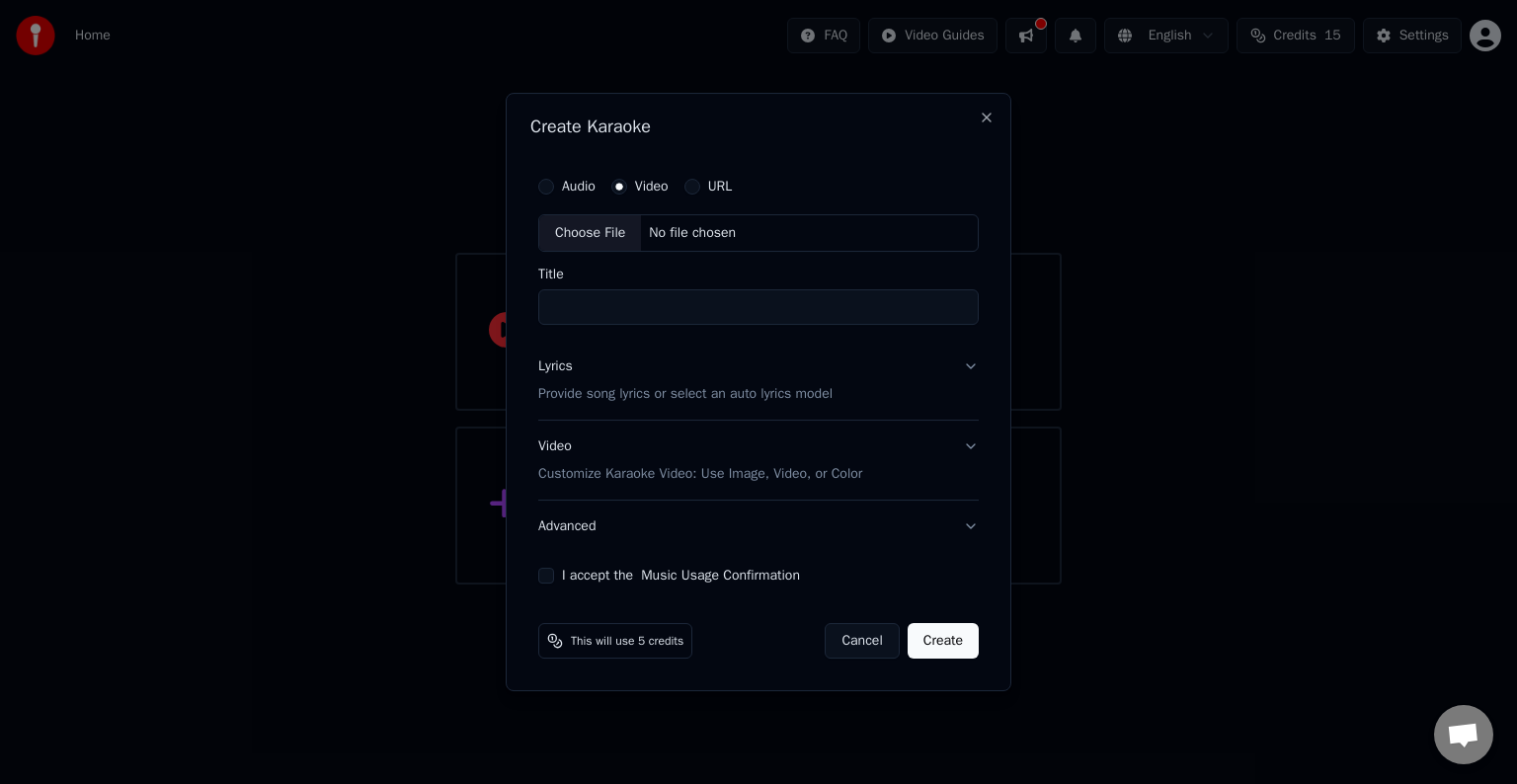 click on "Title" at bounding box center [758, 307] 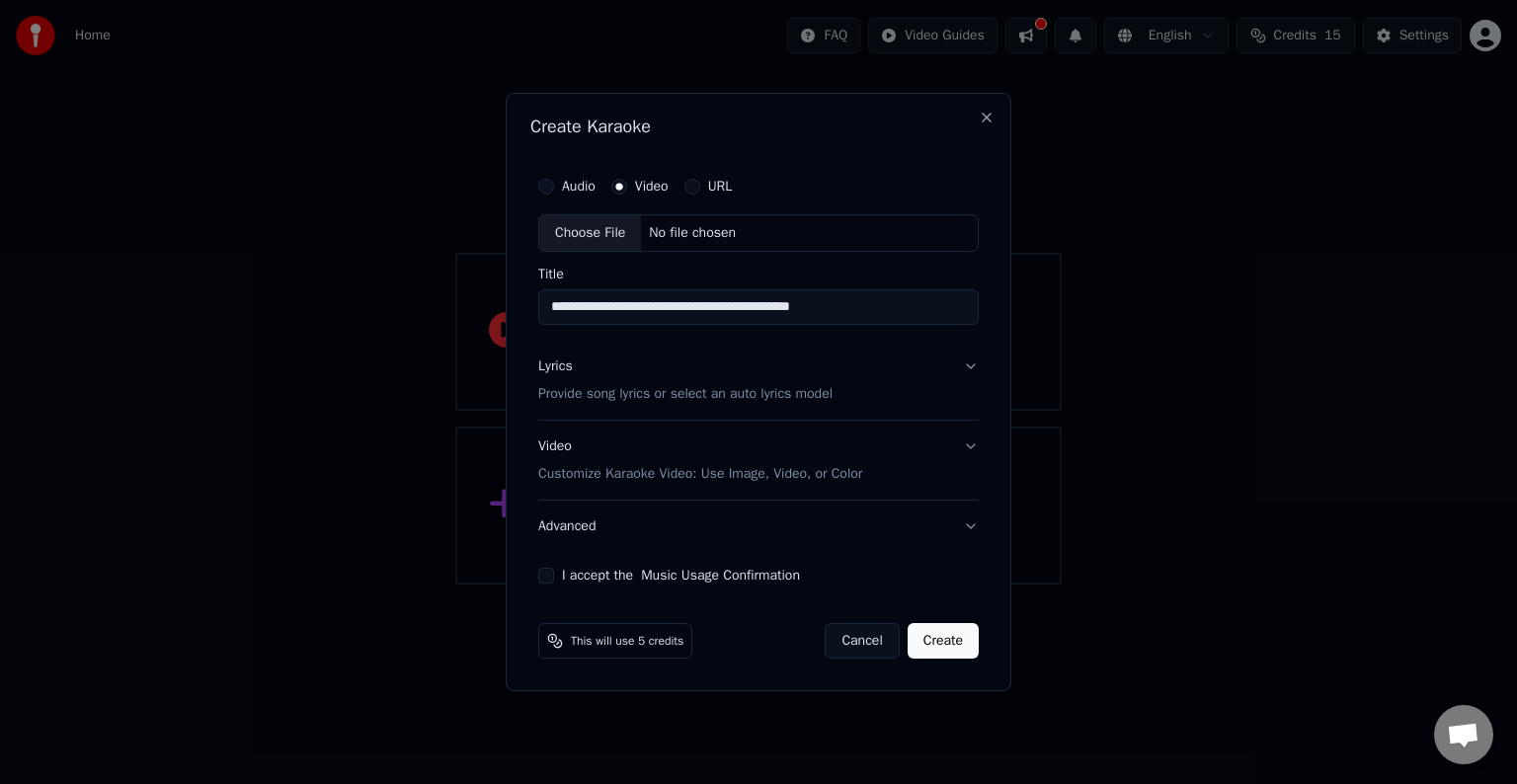 type on "**********" 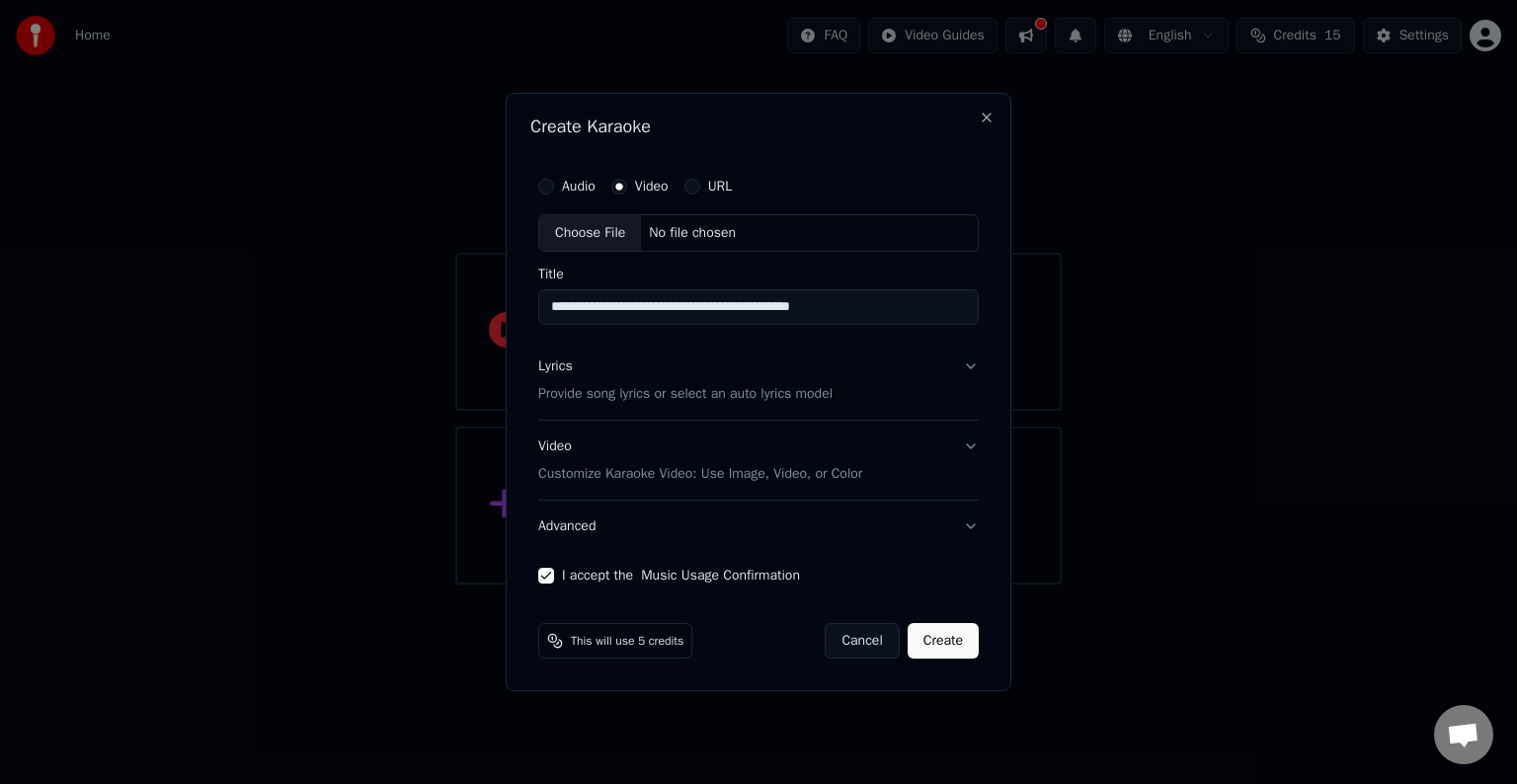 click on "Create" at bounding box center [943, 641] 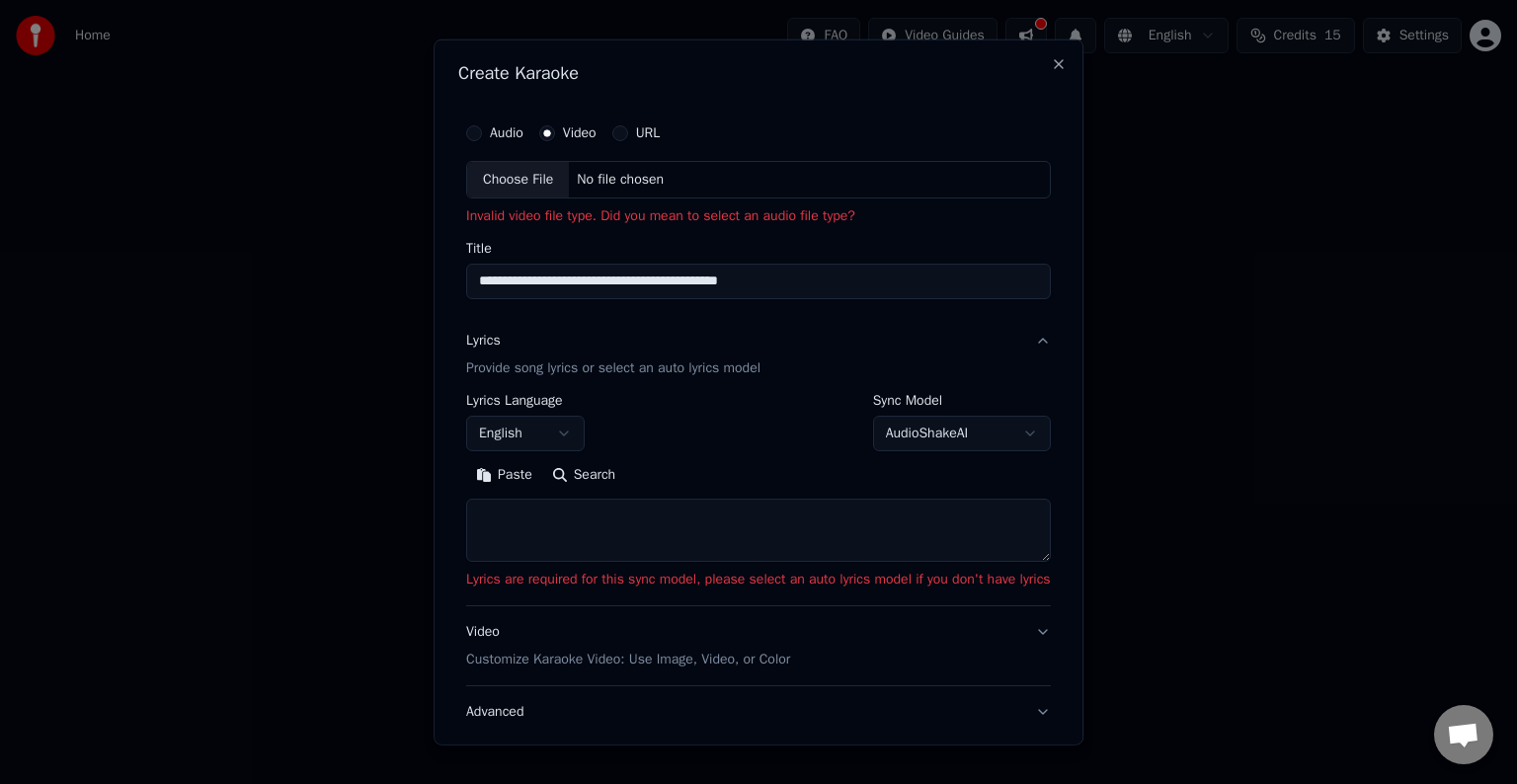 click on "English" at bounding box center [525, 433] 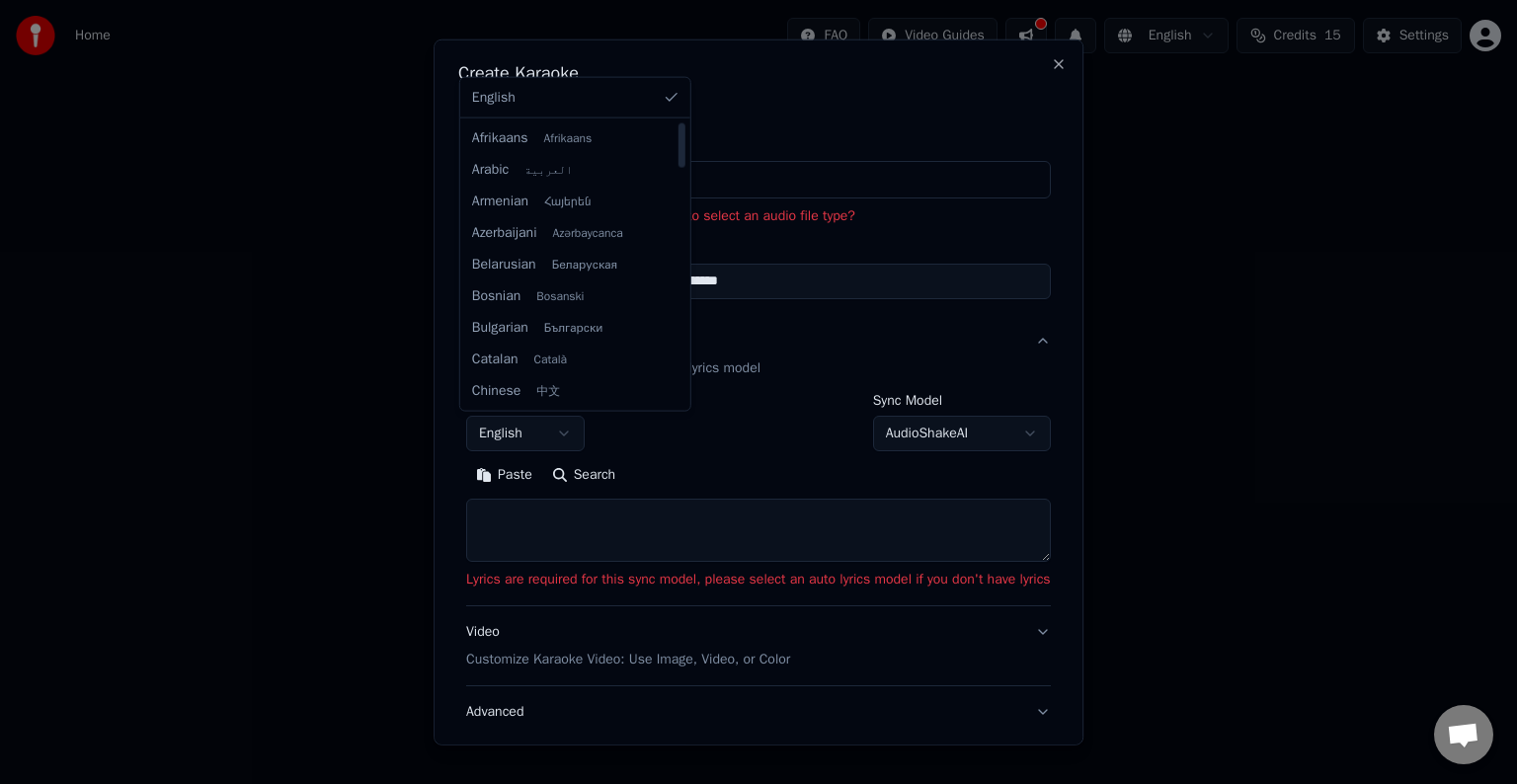 select on "**" 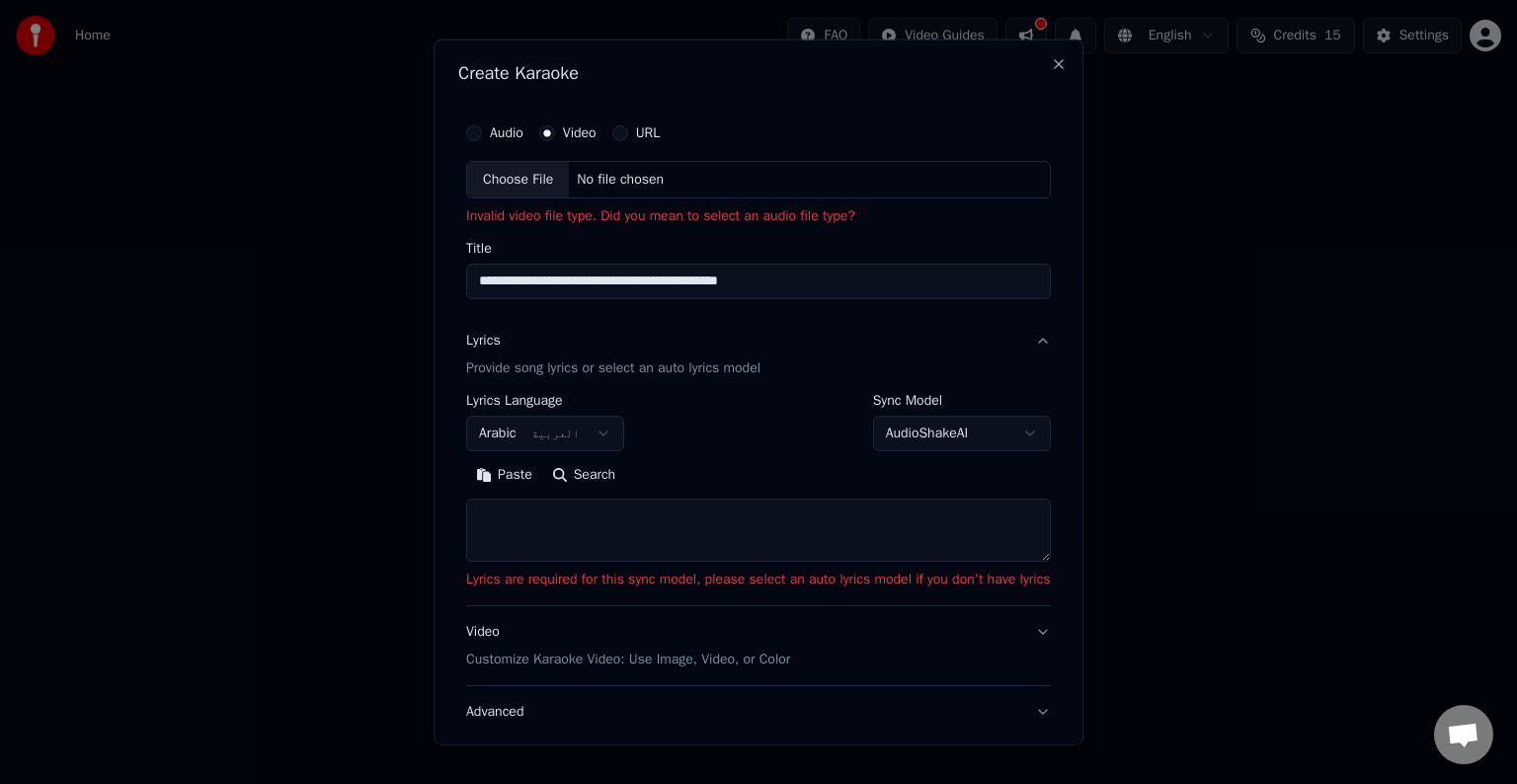 click on "**********" at bounding box center [758, 292] 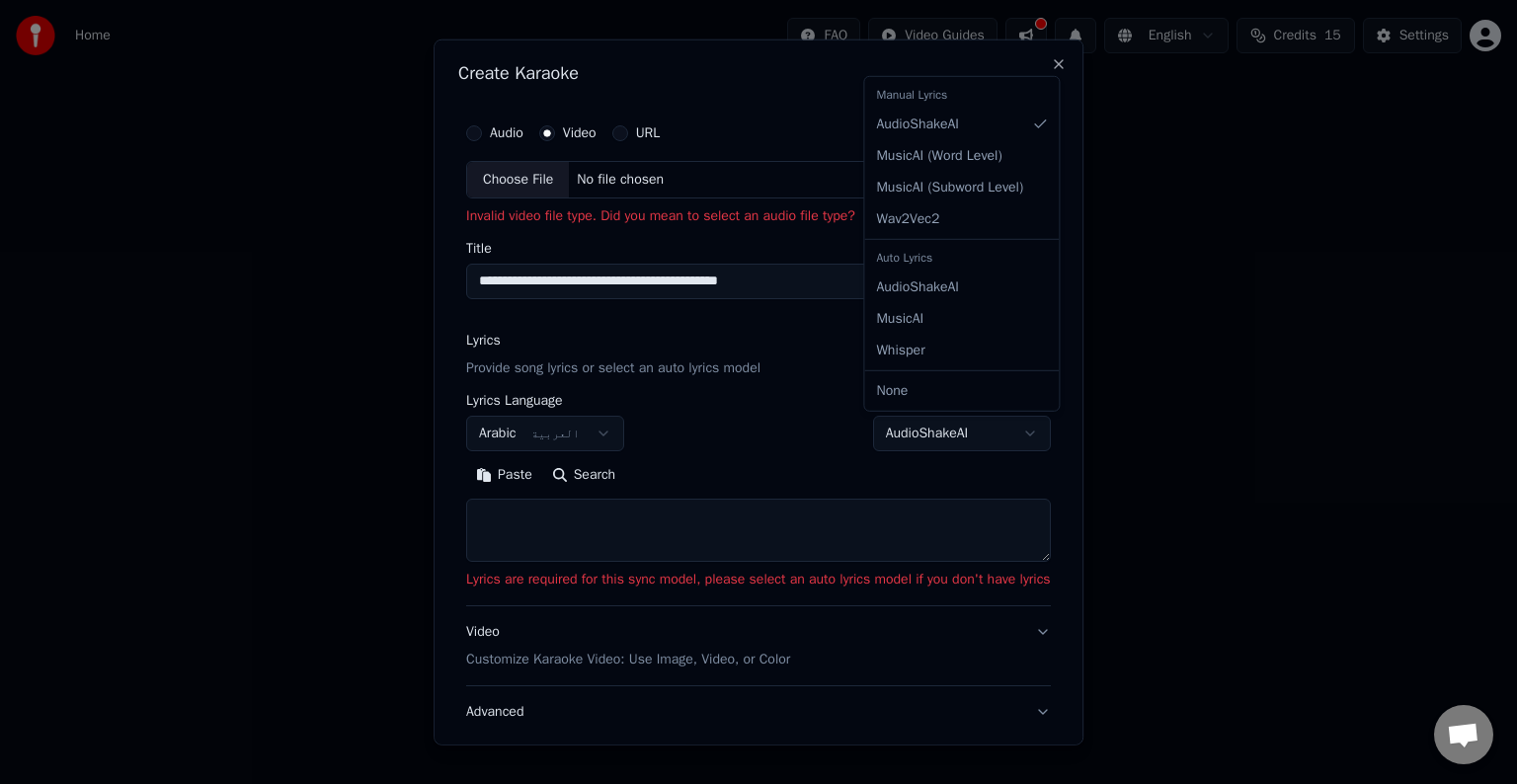 click on "**********" at bounding box center [758, 292] 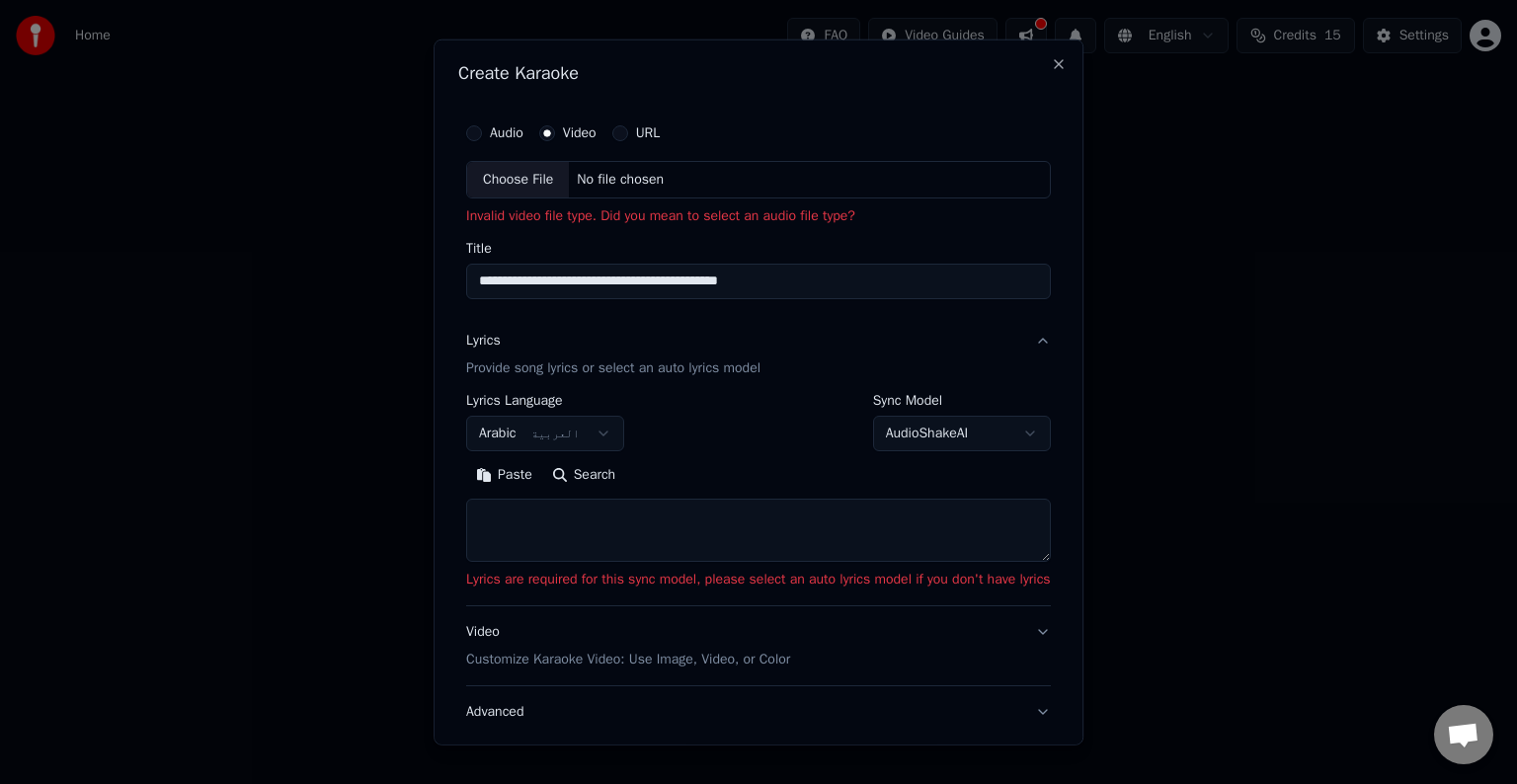 click on "AudioShakeAI" at bounding box center [962, 433] 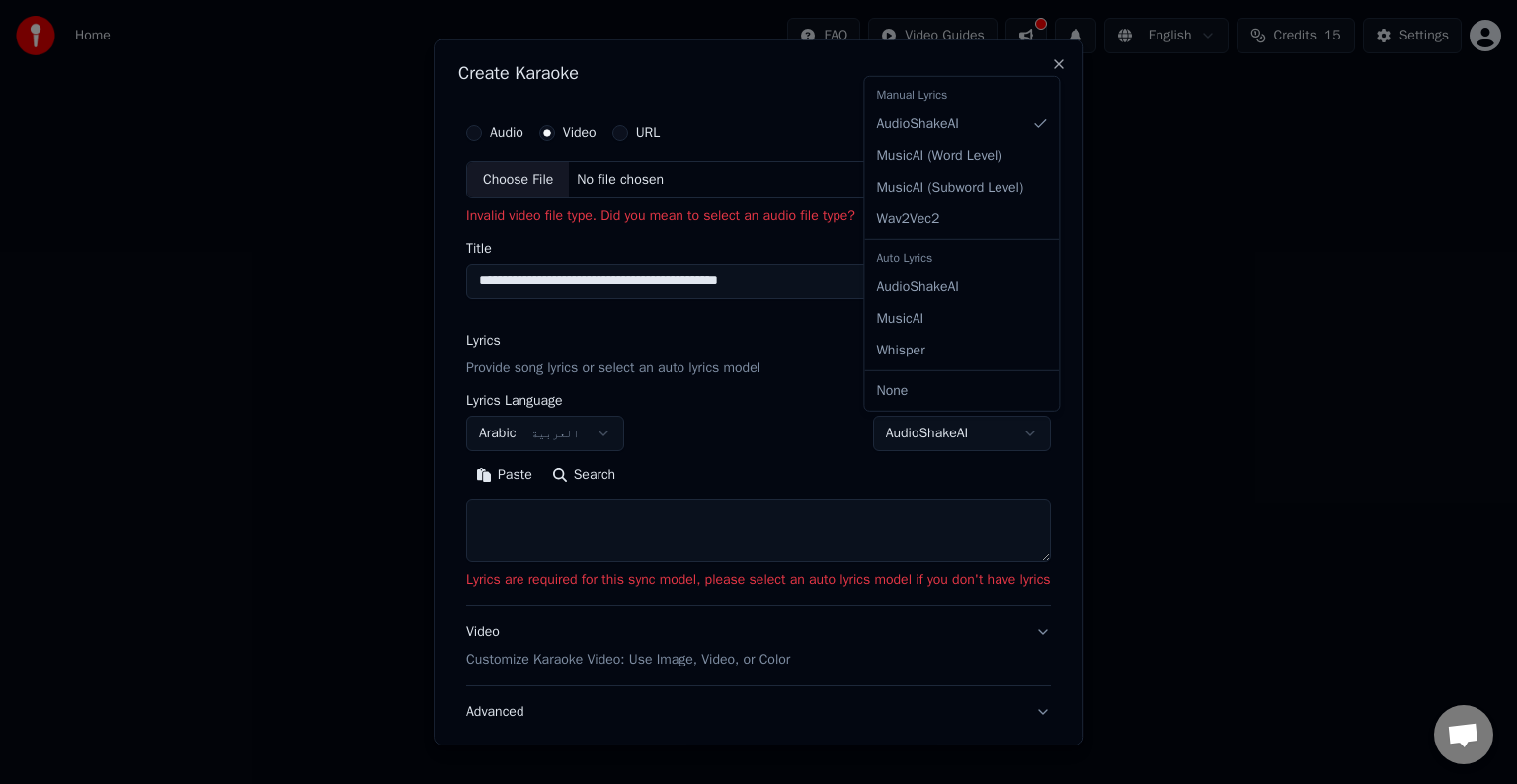 drag, startPoint x: 791, startPoint y: 527, endPoint x: 784, endPoint y: 517, distance: 12.206556 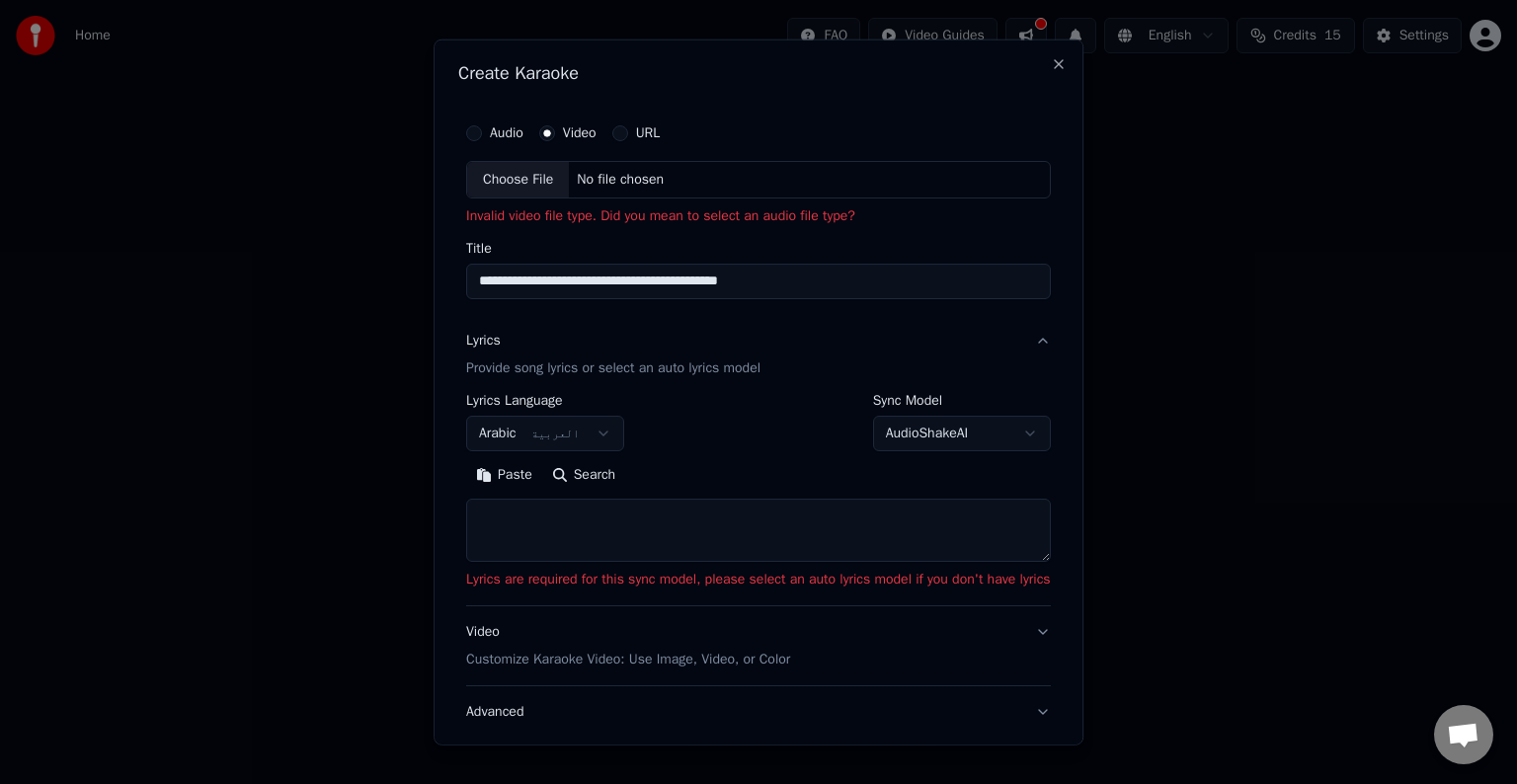 click at bounding box center (758, 530) 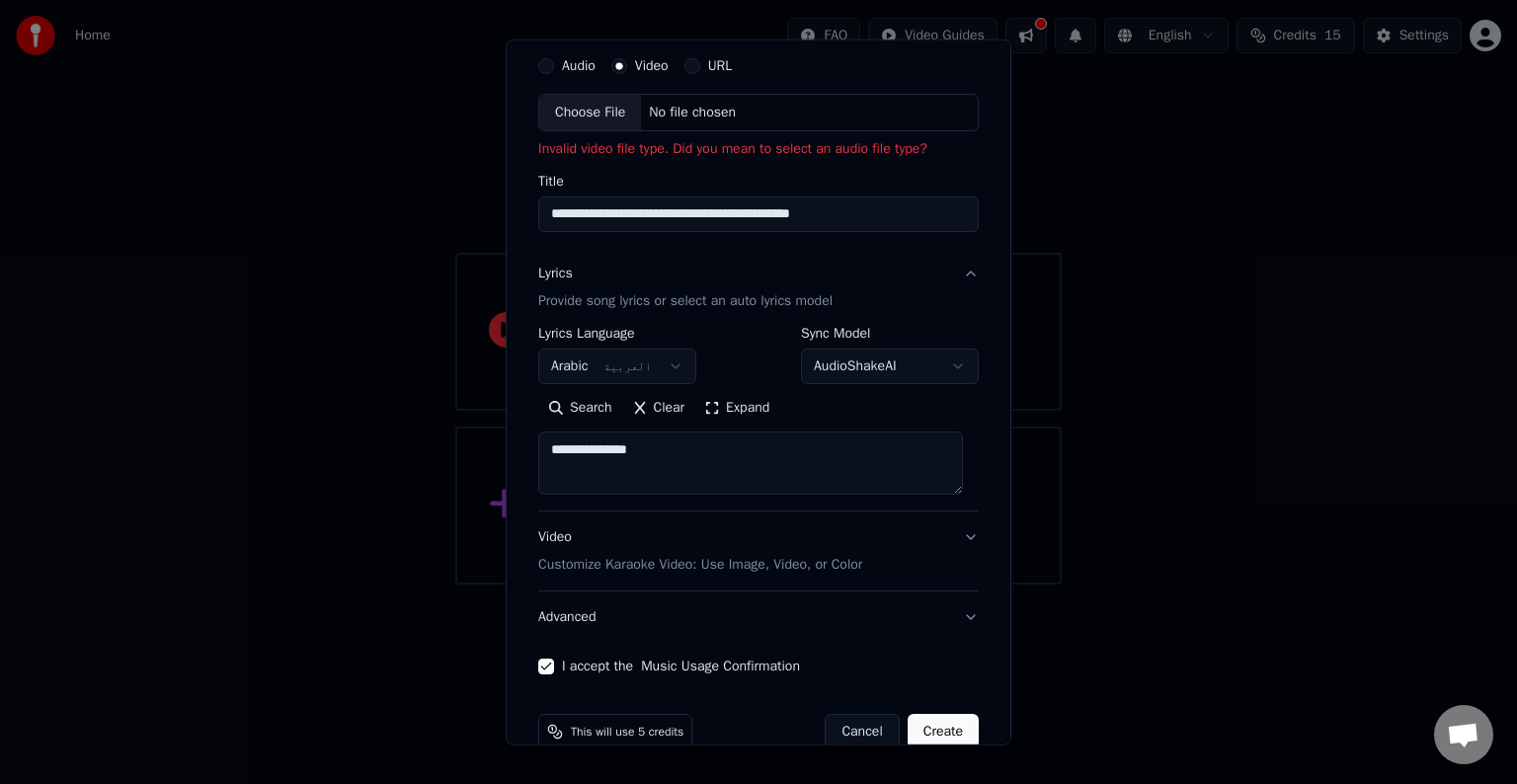 scroll, scrollTop: 103, scrollLeft: 0, axis: vertical 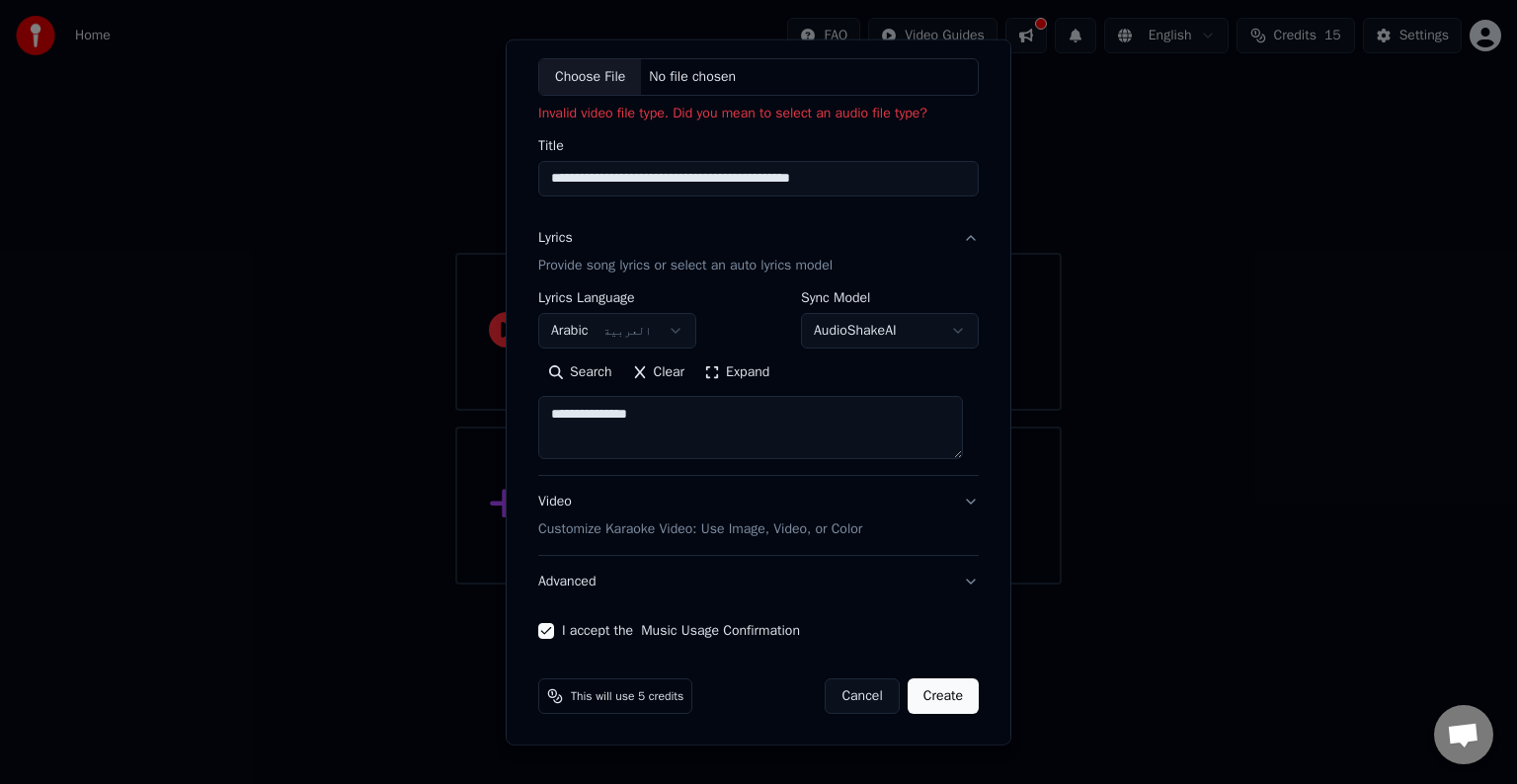 type on "**********" 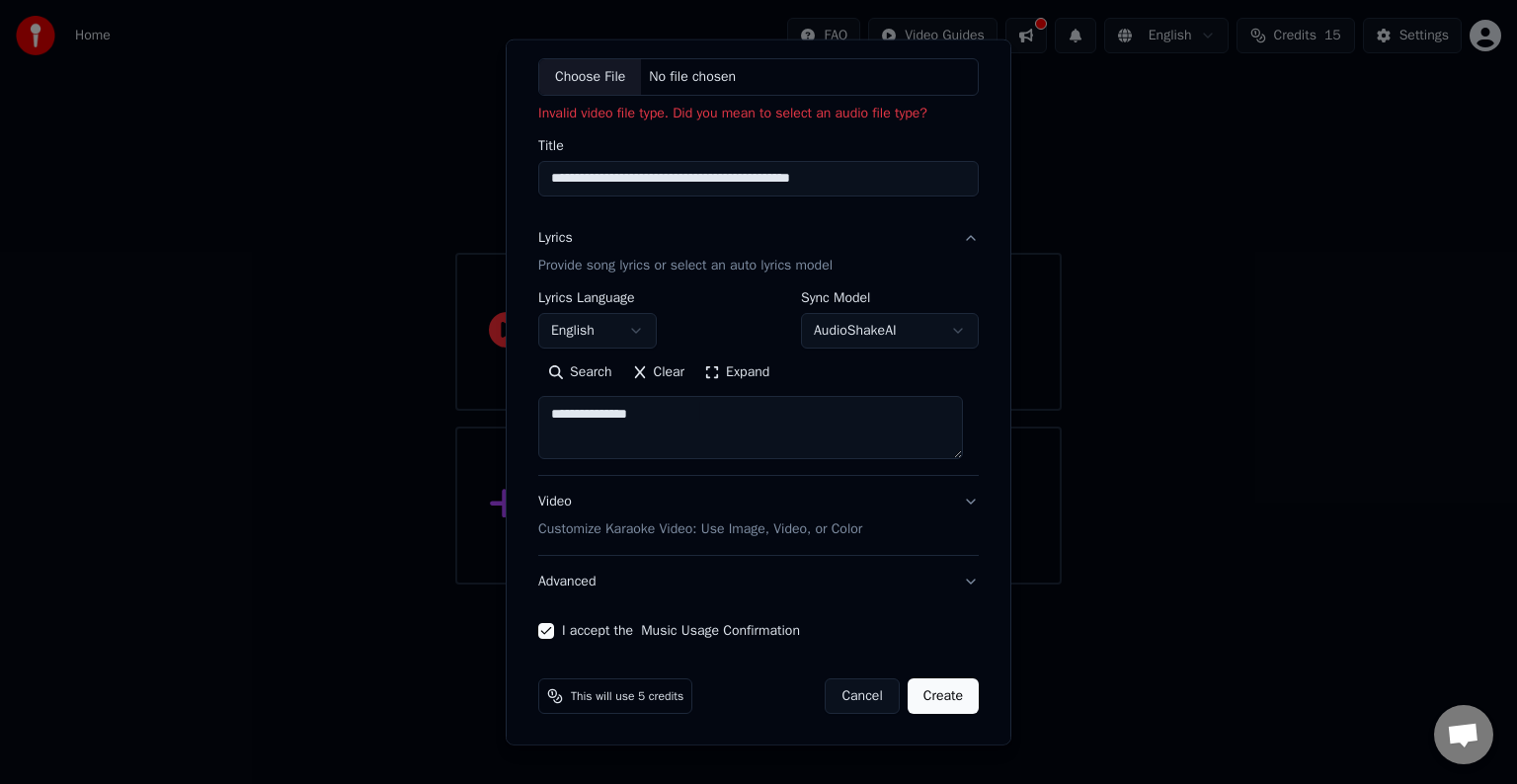 click on "Create" at bounding box center (943, 696) 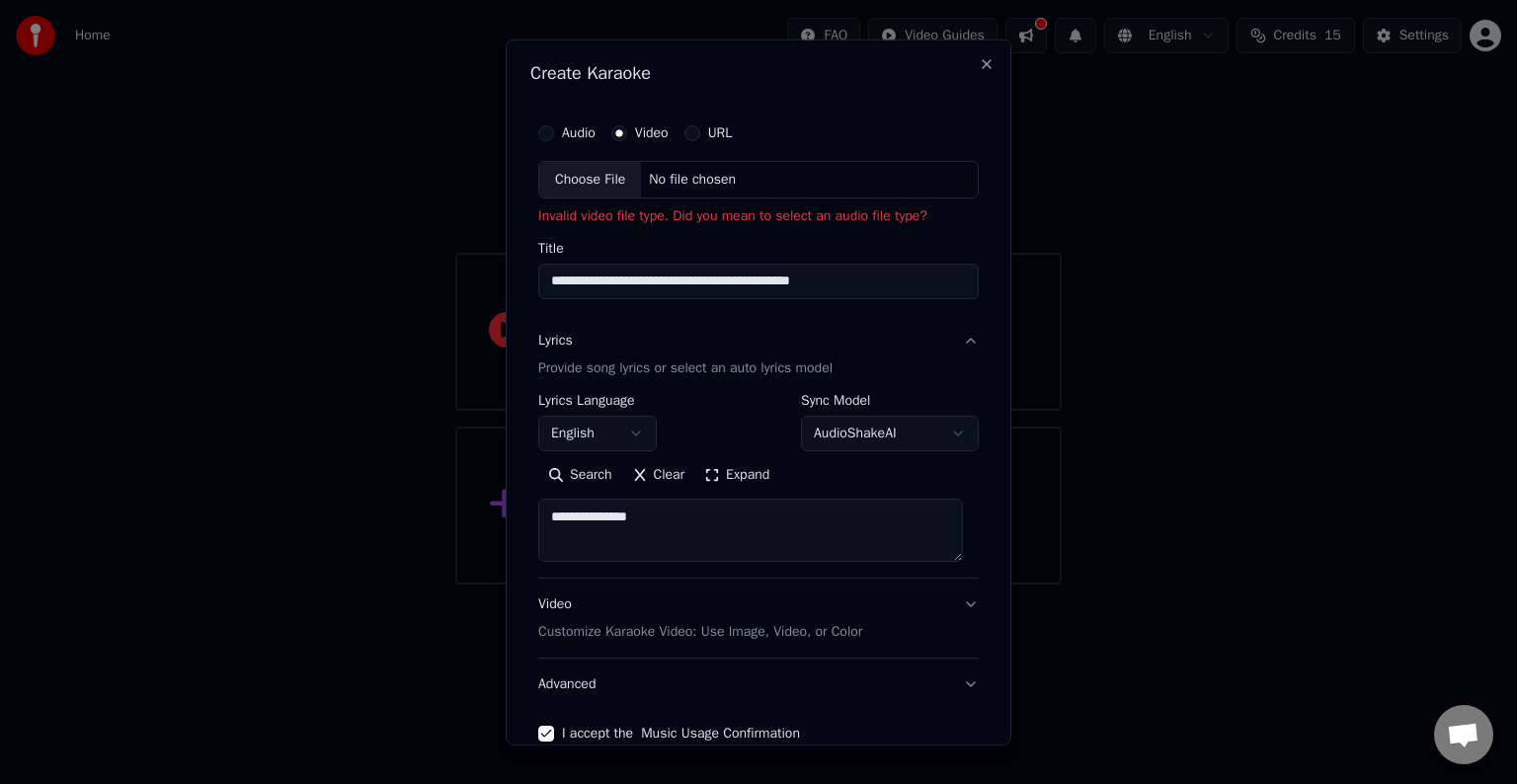 click on "Audio Video URL" at bounding box center (758, 133) 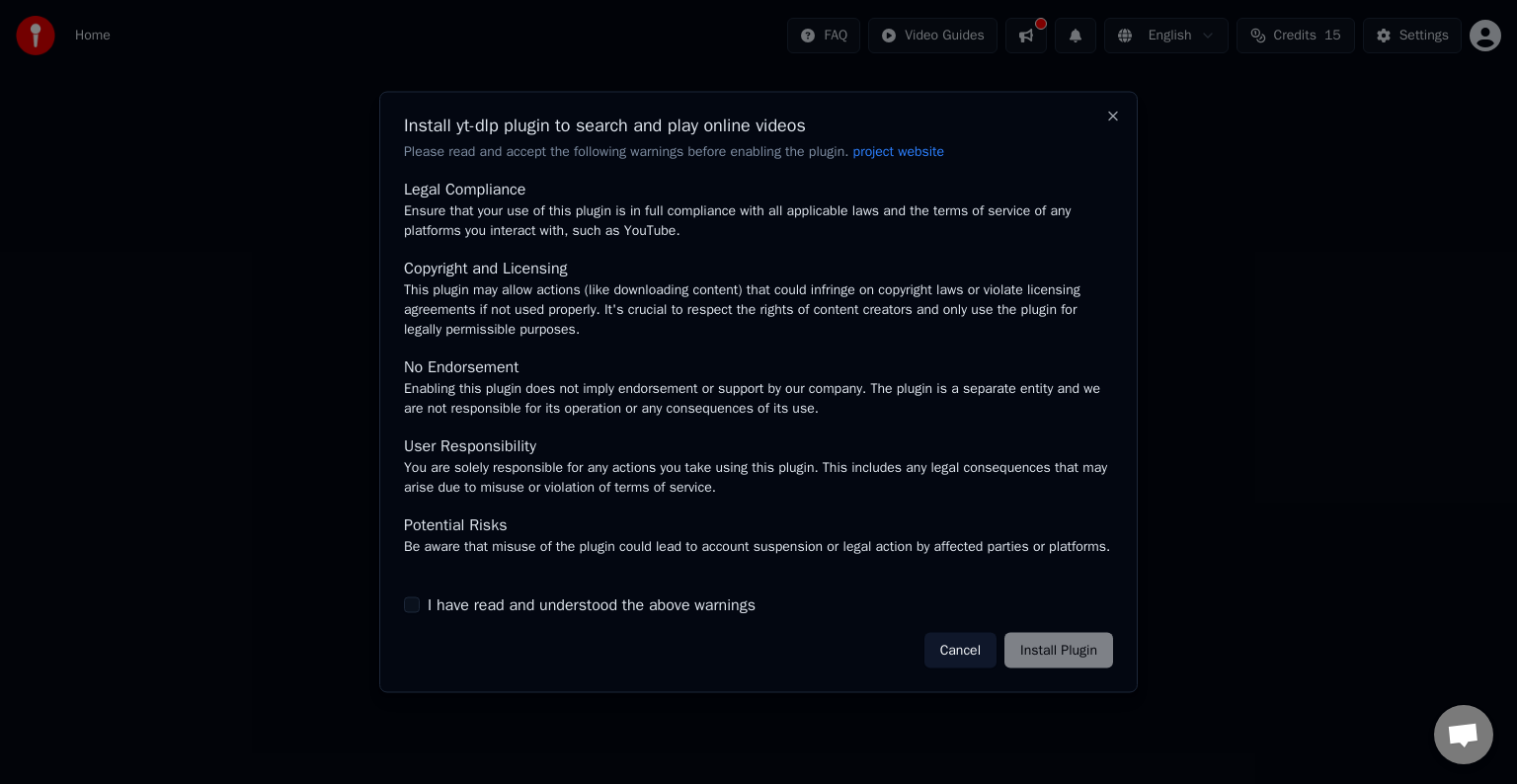 click on "I have read and understood the above warnings" at bounding box center [412, 604] 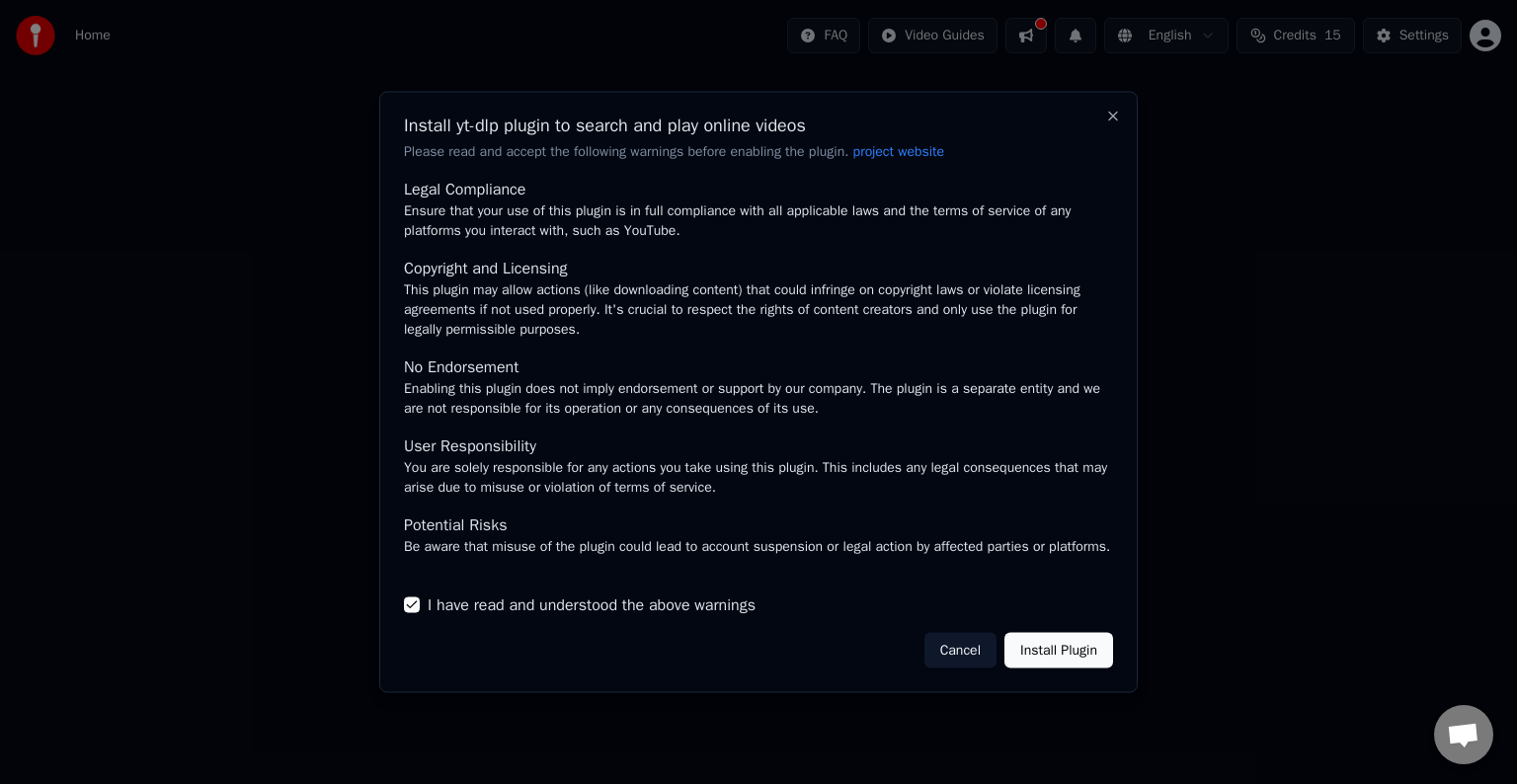 click on "Install Plugin" at bounding box center [1059, 650] 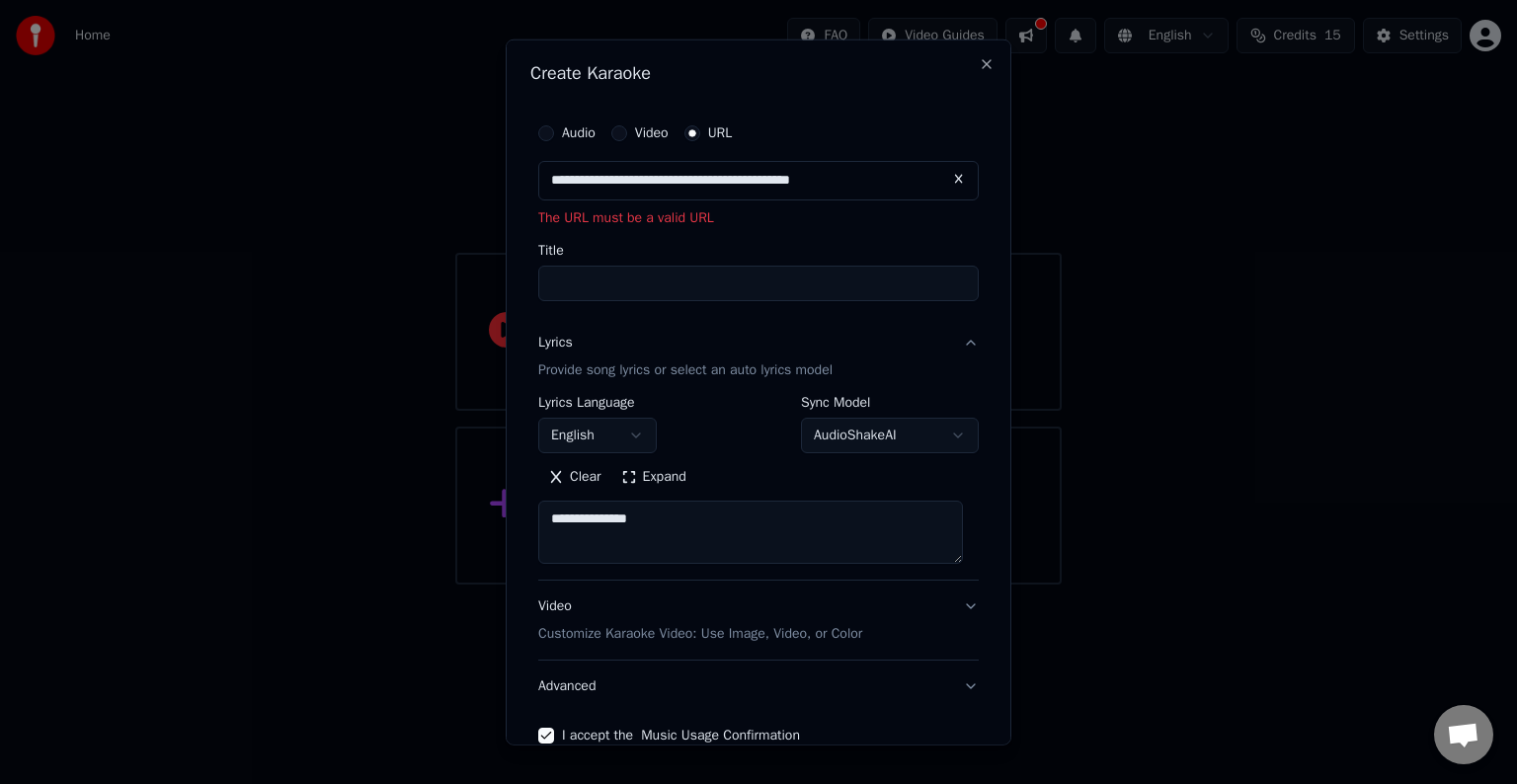 type on "**********" 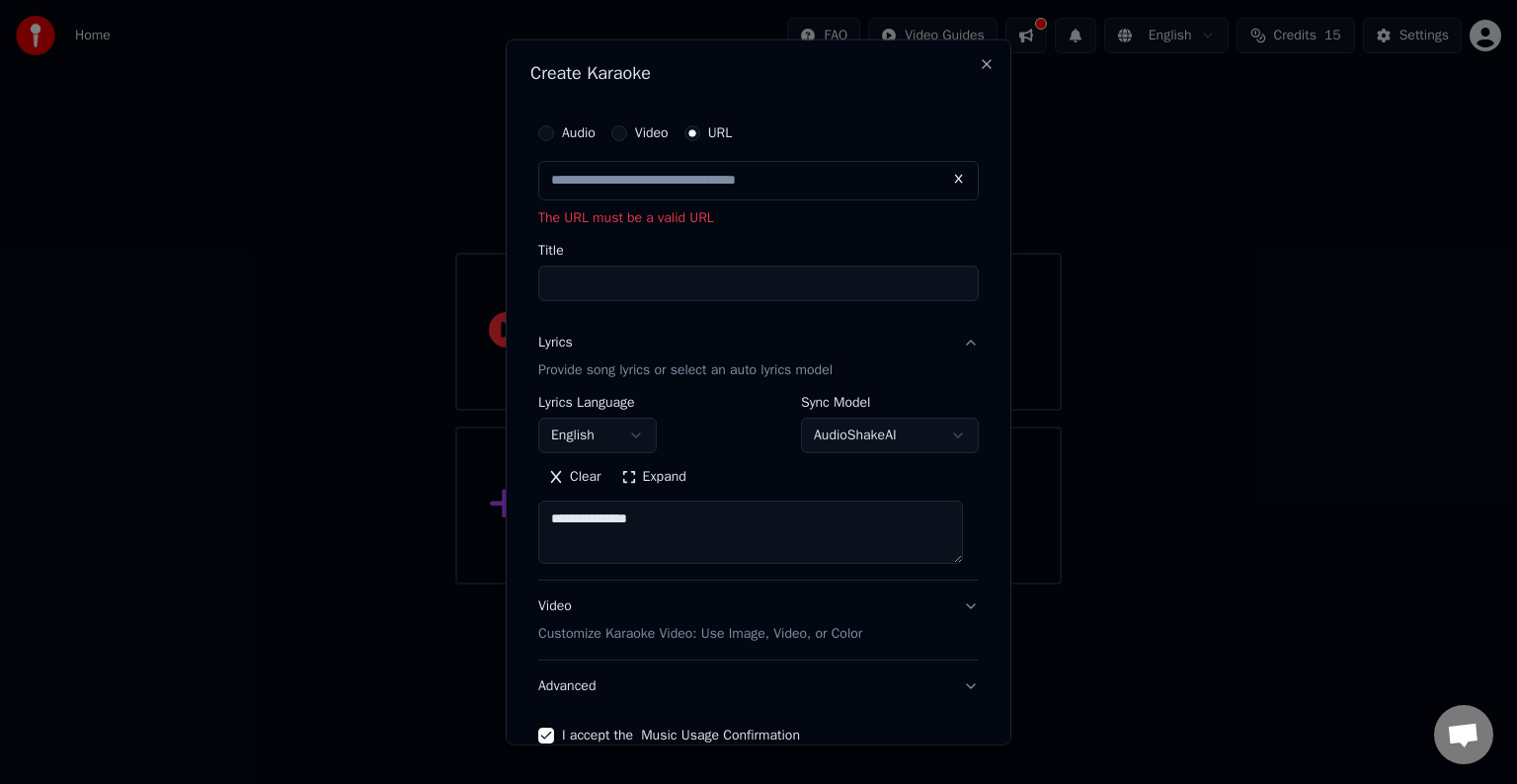 click on "Title" at bounding box center [758, 283] 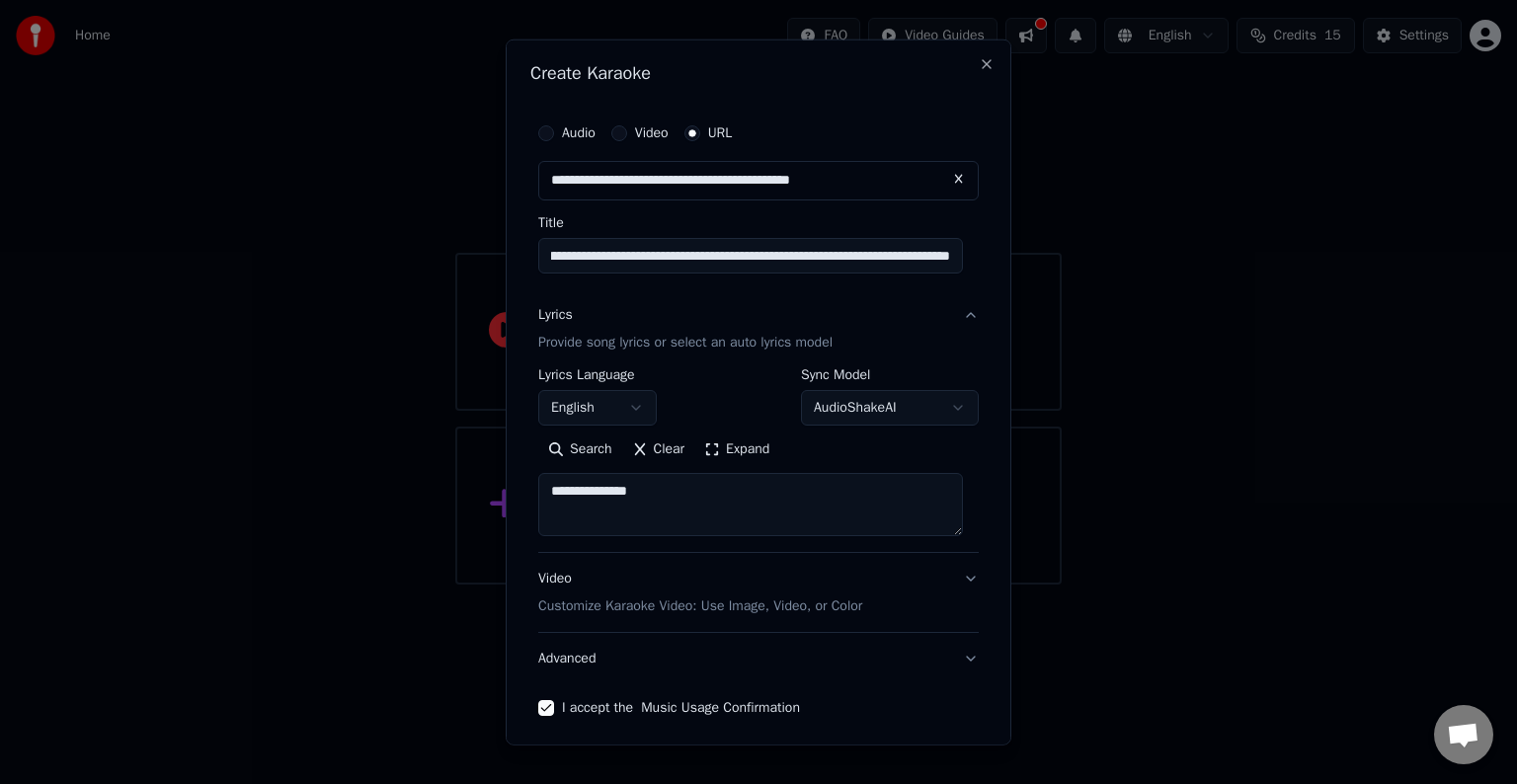 scroll, scrollTop: 0, scrollLeft: 165, axis: horizontal 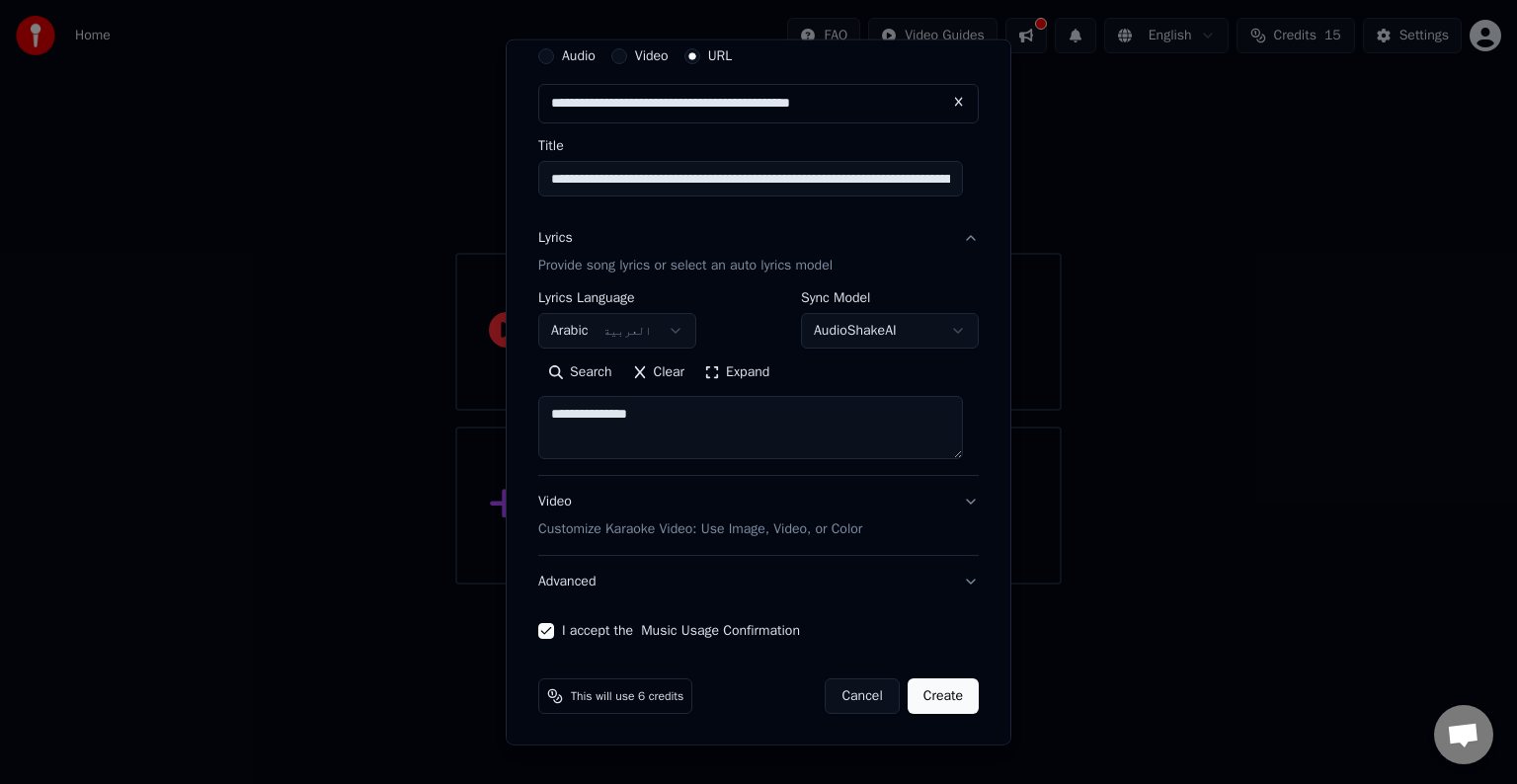 click on "Create" at bounding box center (943, 696) 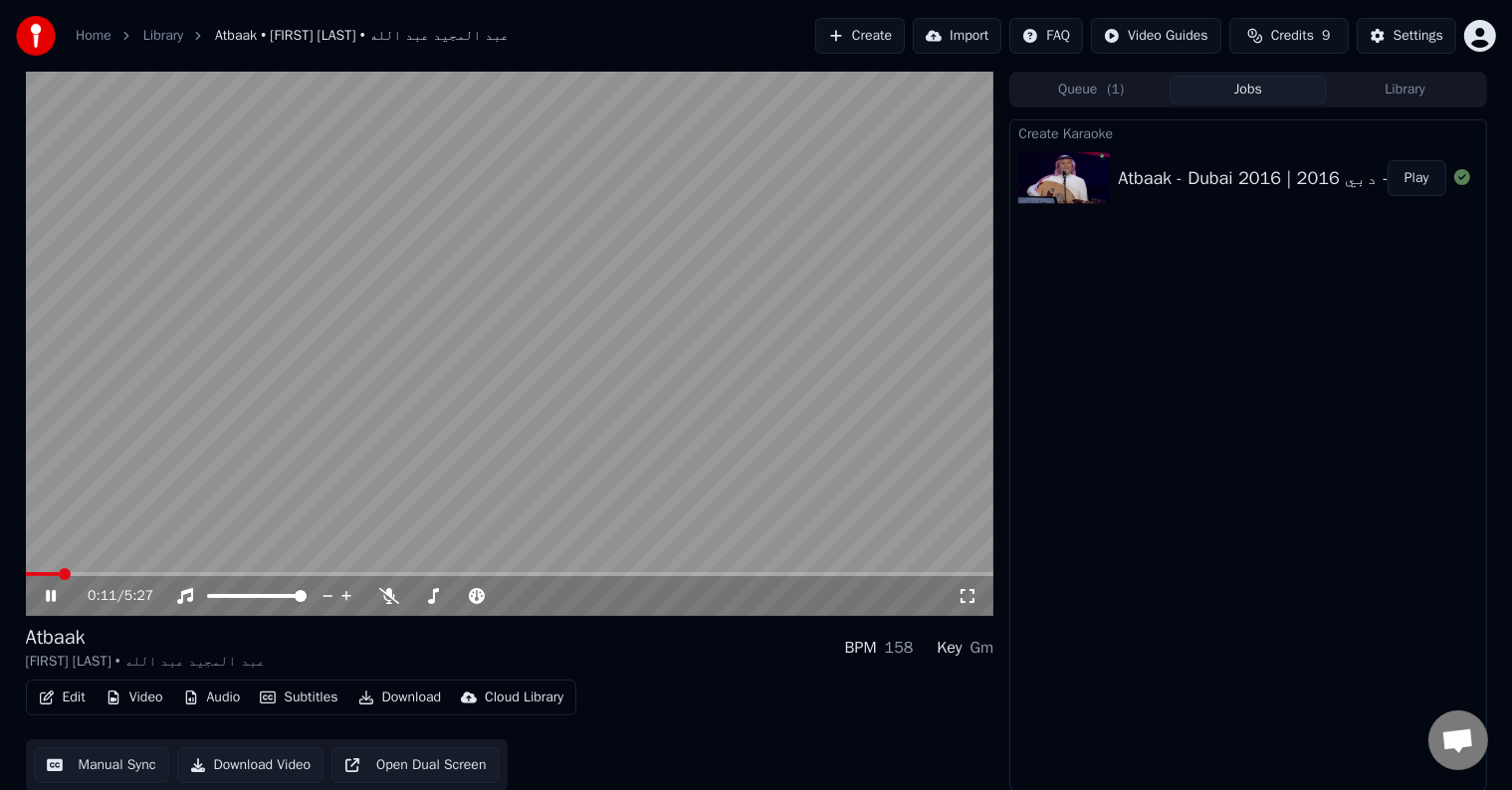 click on "Library" at bounding box center (1405, 90) 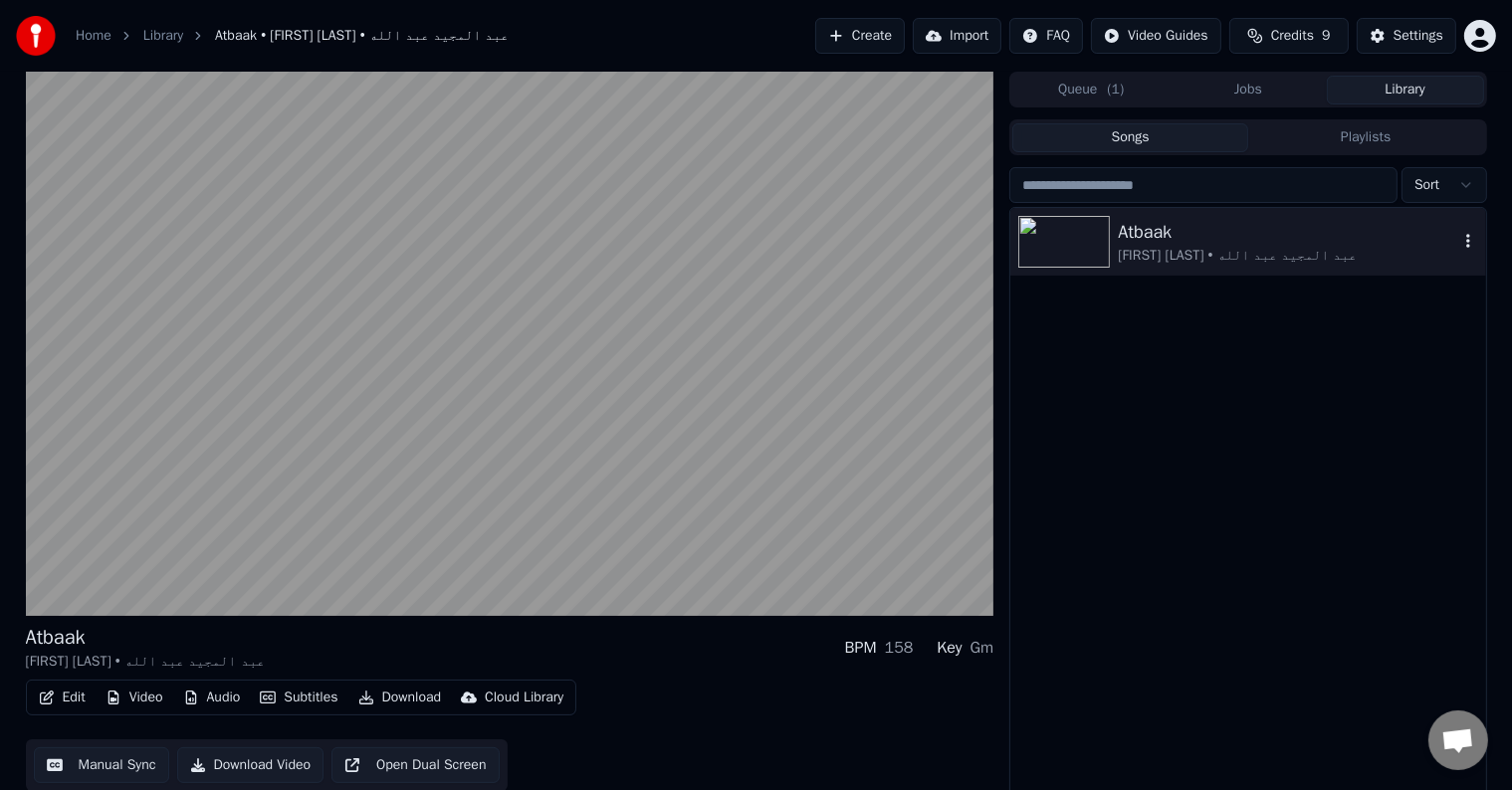 click on "Atbaak" at bounding box center [1287, 232] 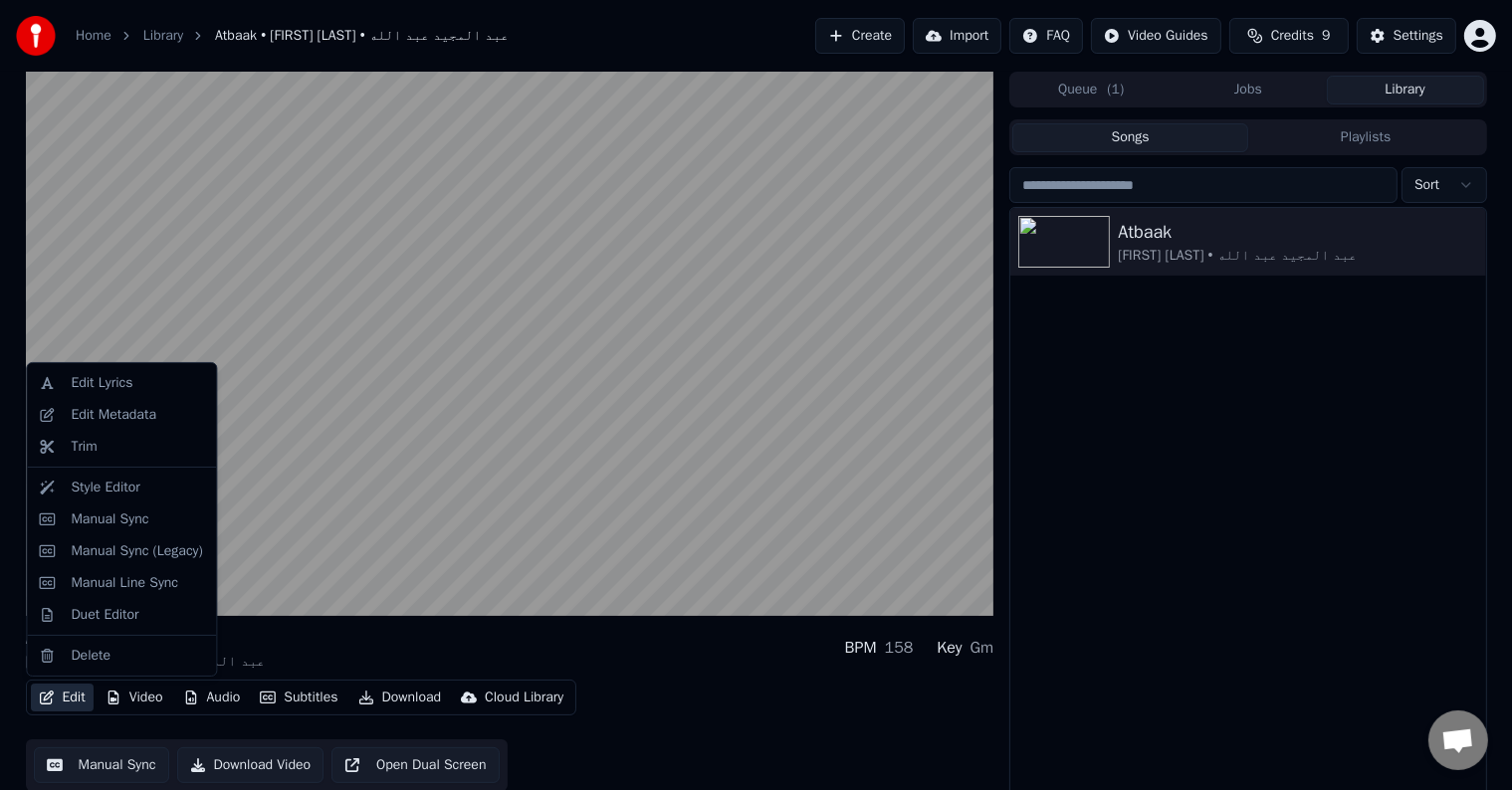 click on "Edit" at bounding box center (62, 697) 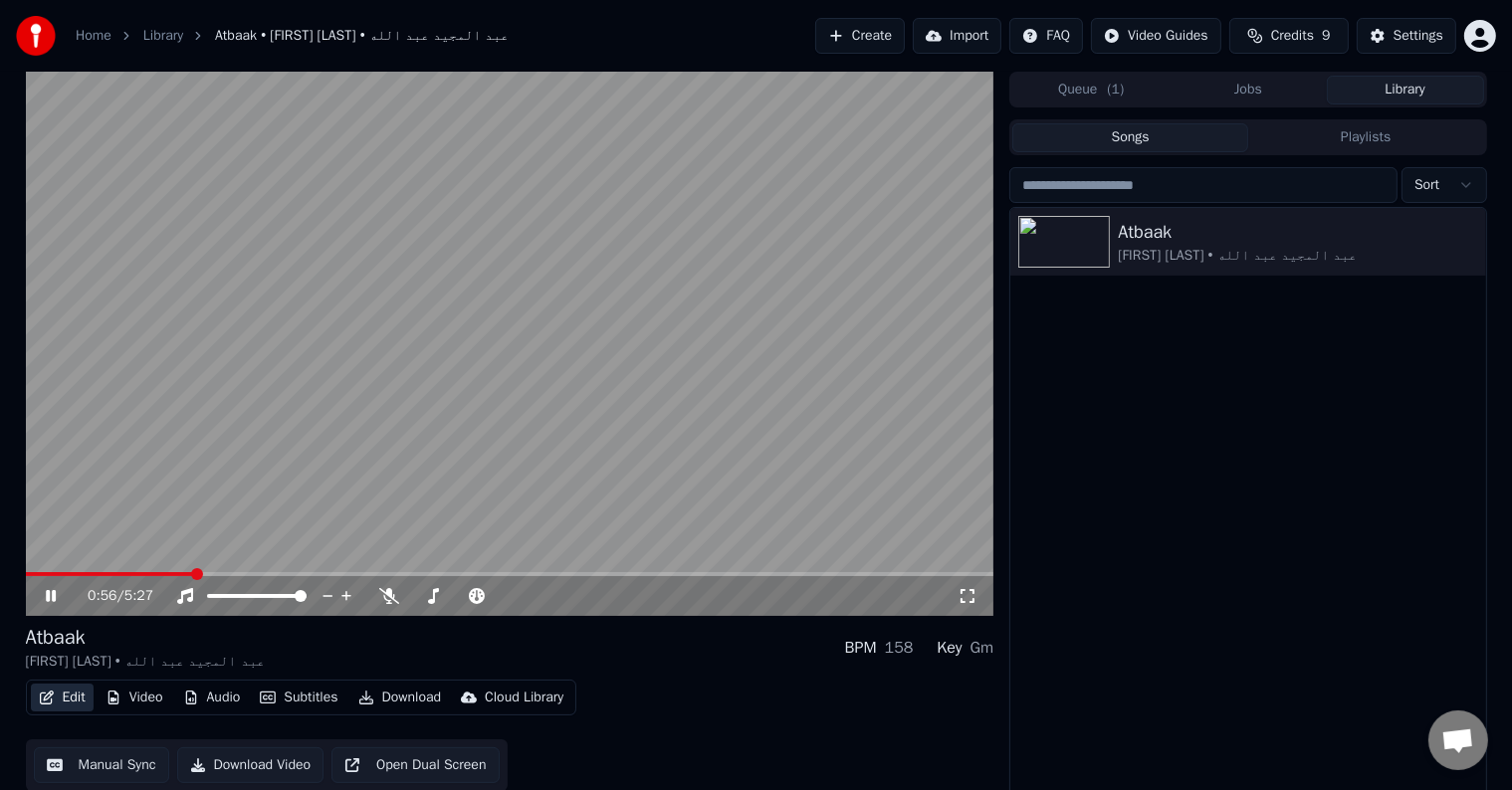 click on "Edit" at bounding box center (62, 697) 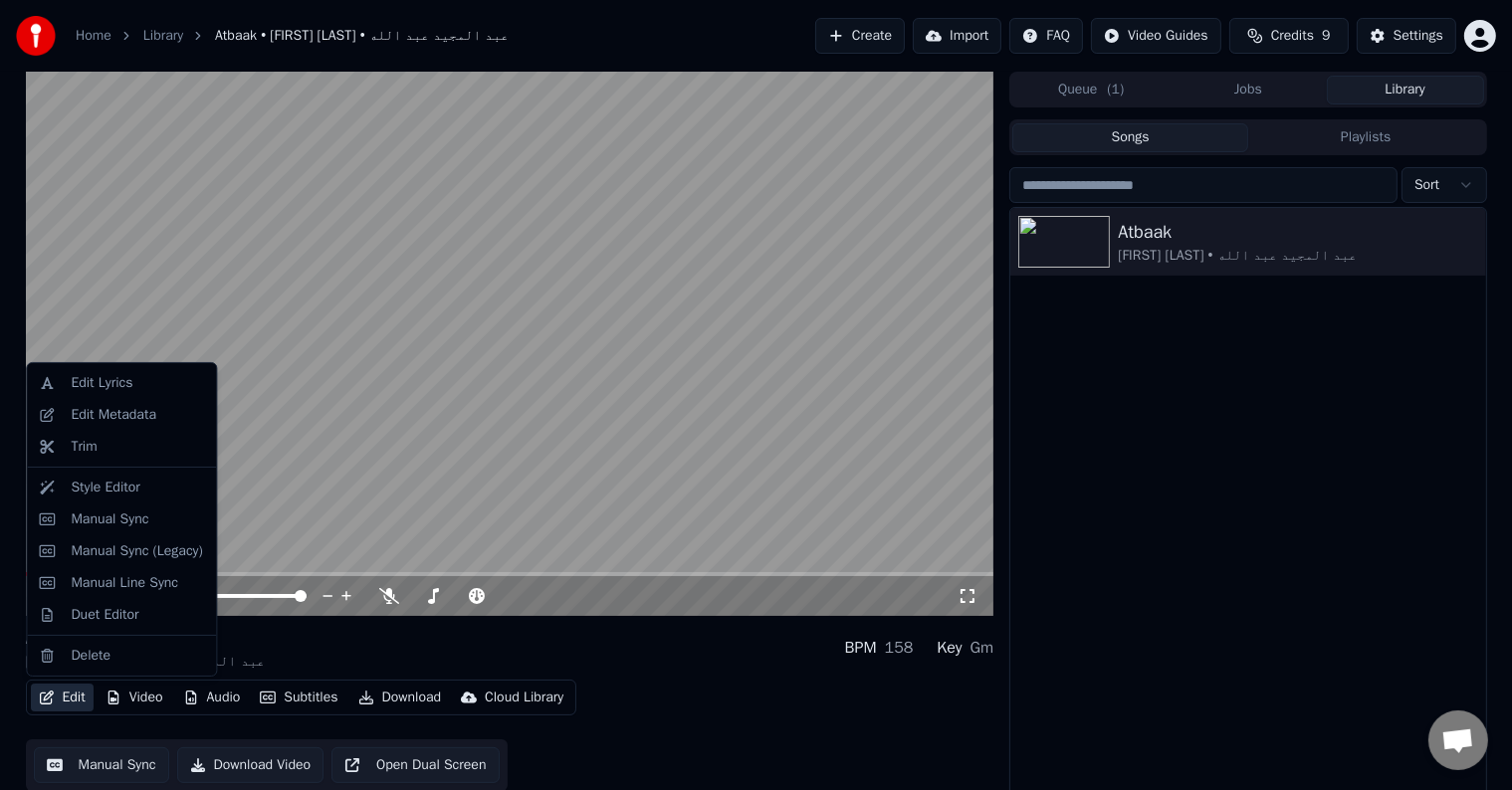 click on "Edit" at bounding box center [62, 697] 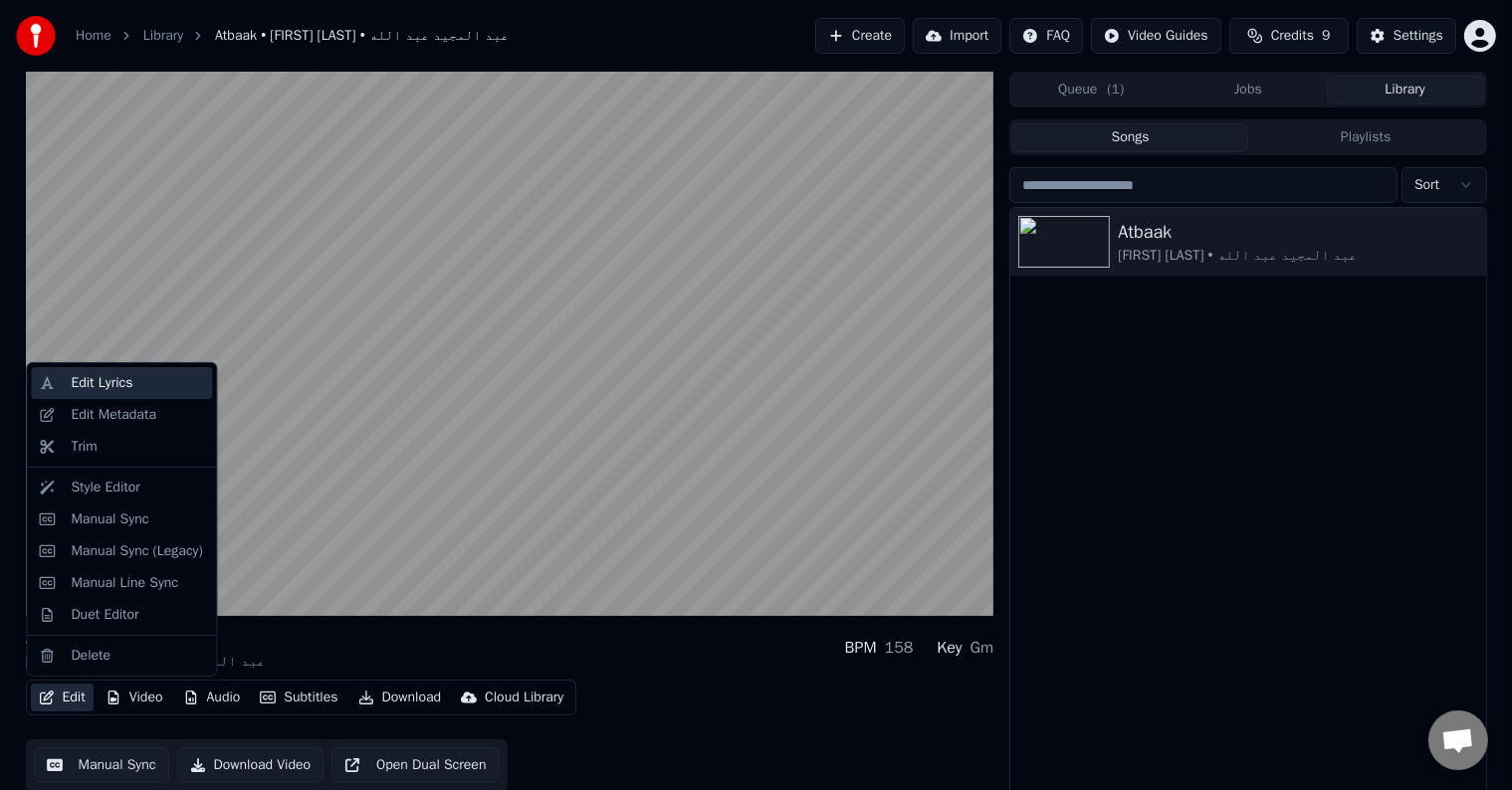 click on "Edit Lyrics" at bounding box center [102, 383] 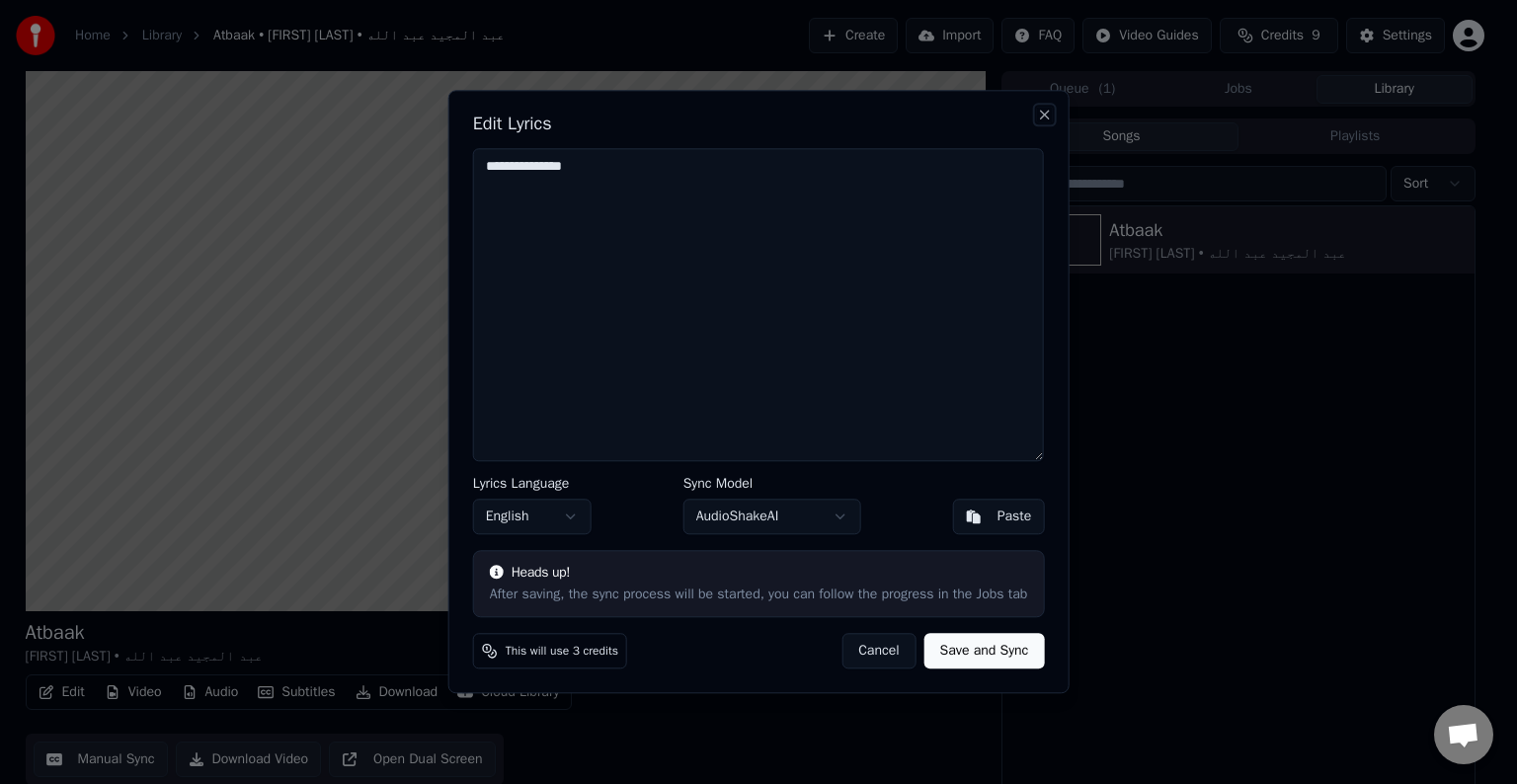 click on "Close" at bounding box center [1044, 115] 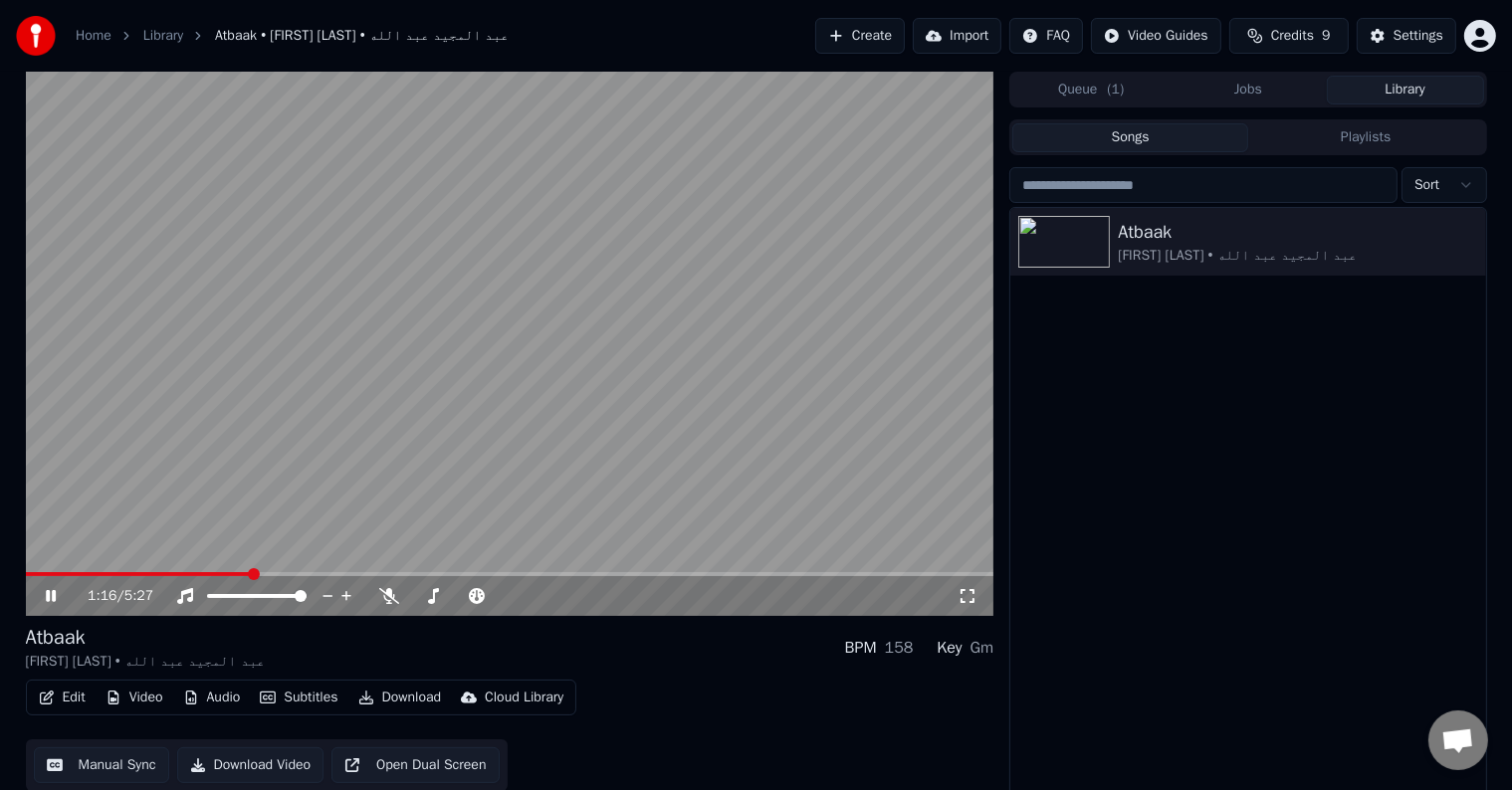 click on "Playlists" at bounding box center (1366, 137) 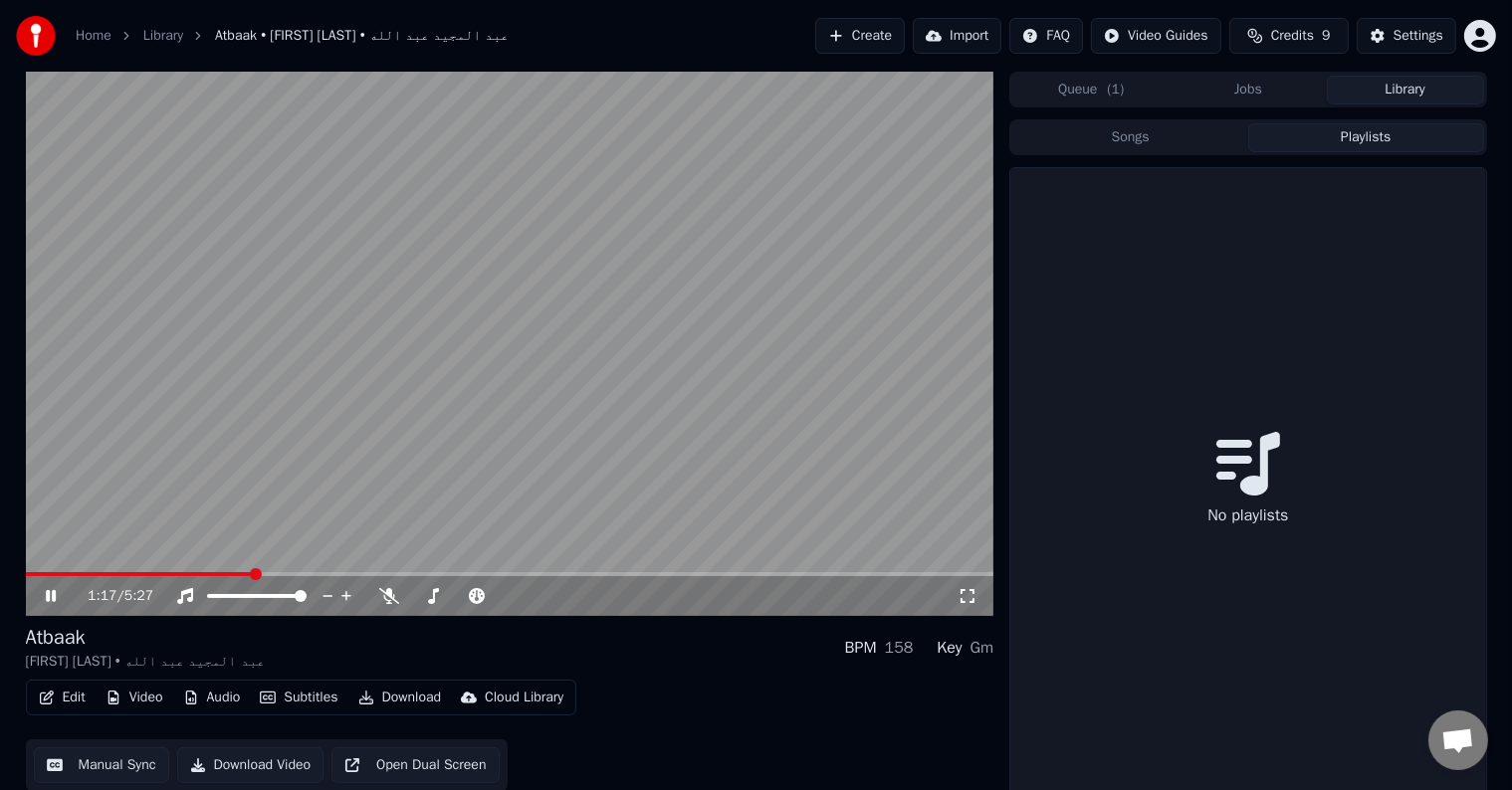 click on "Songs" at bounding box center [1130, 137] 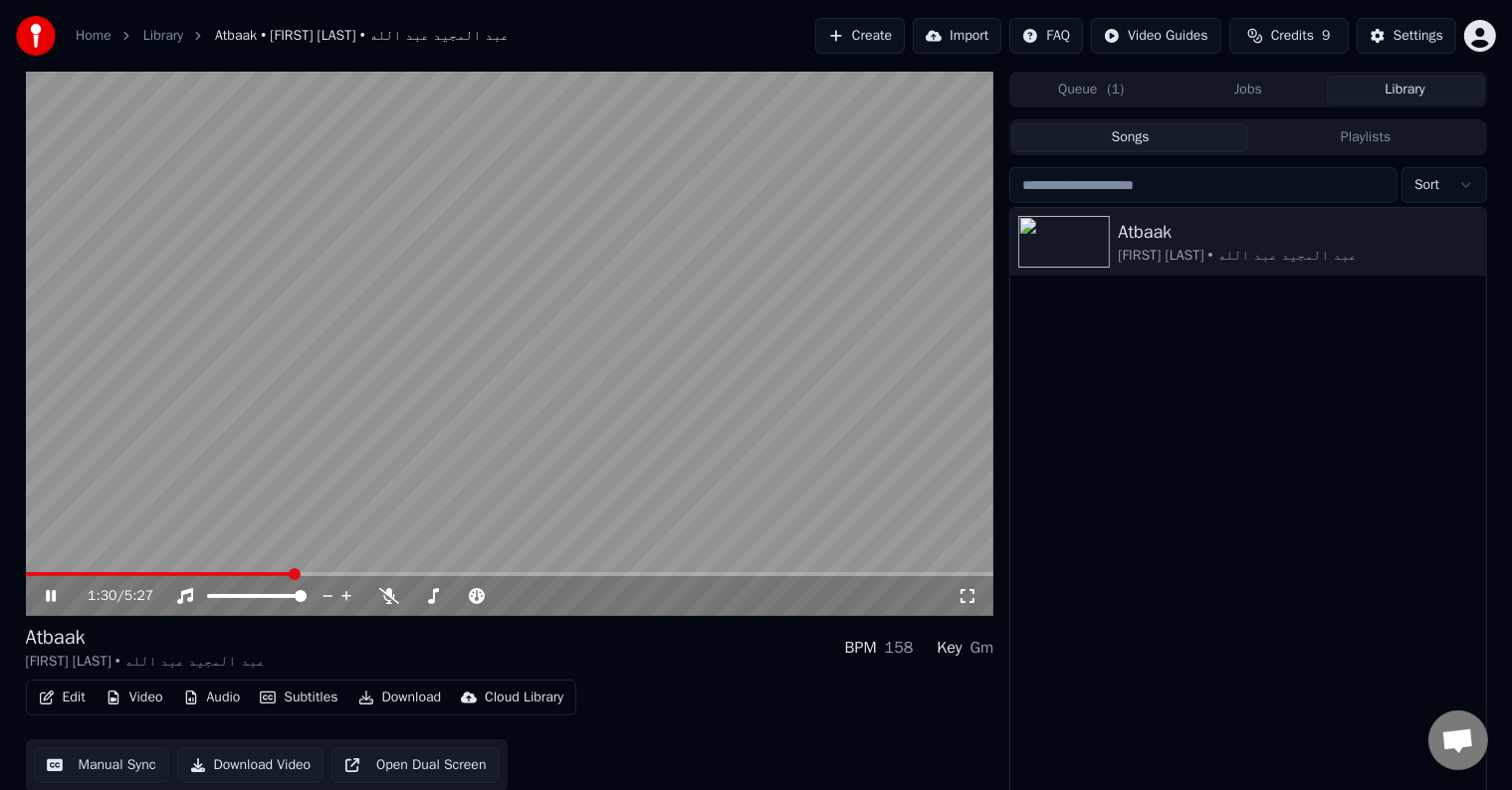 scroll, scrollTop: 9, scrollLeft: 0, axis: vertical 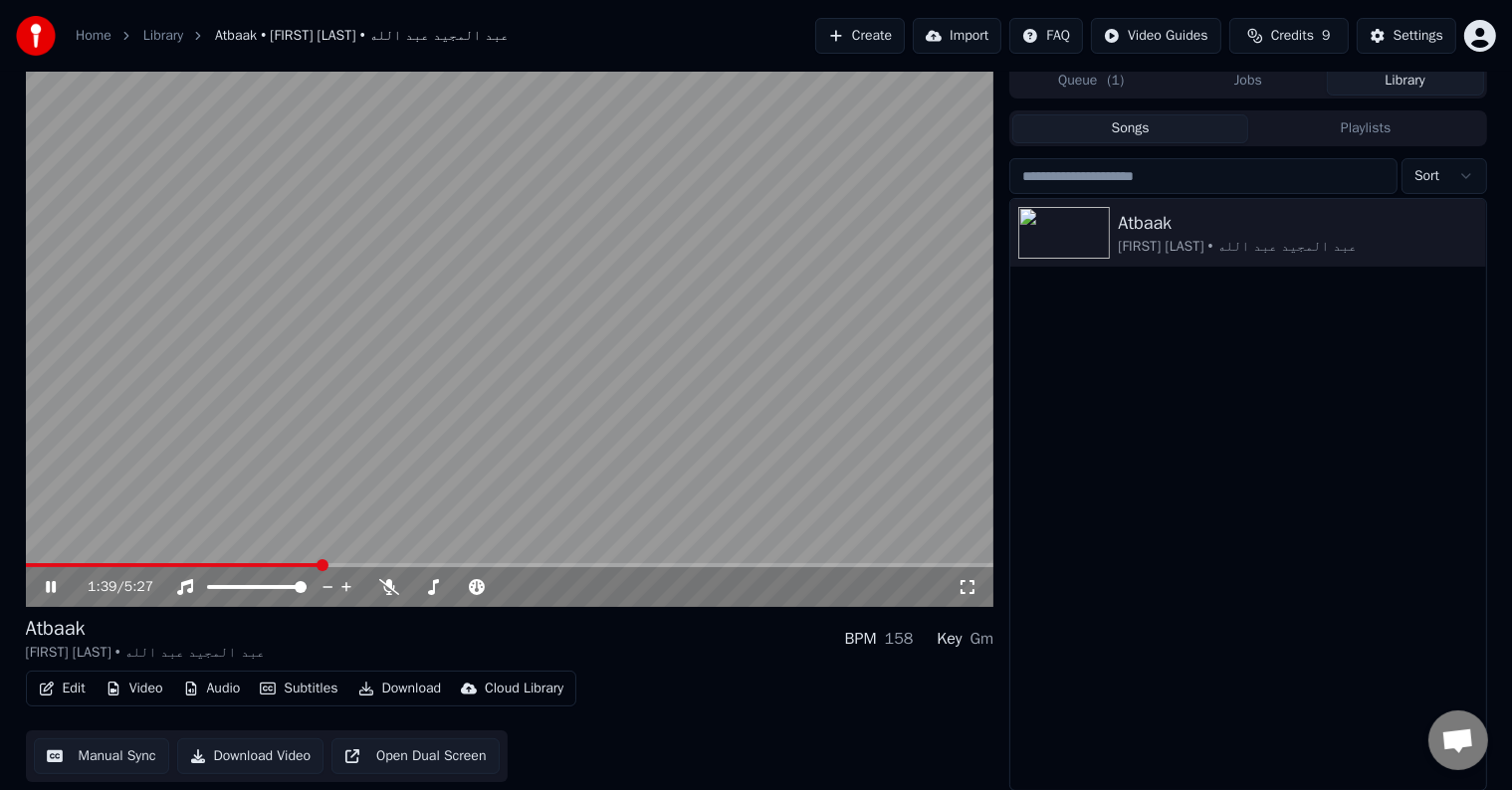 click at bounding box center (510, 334) 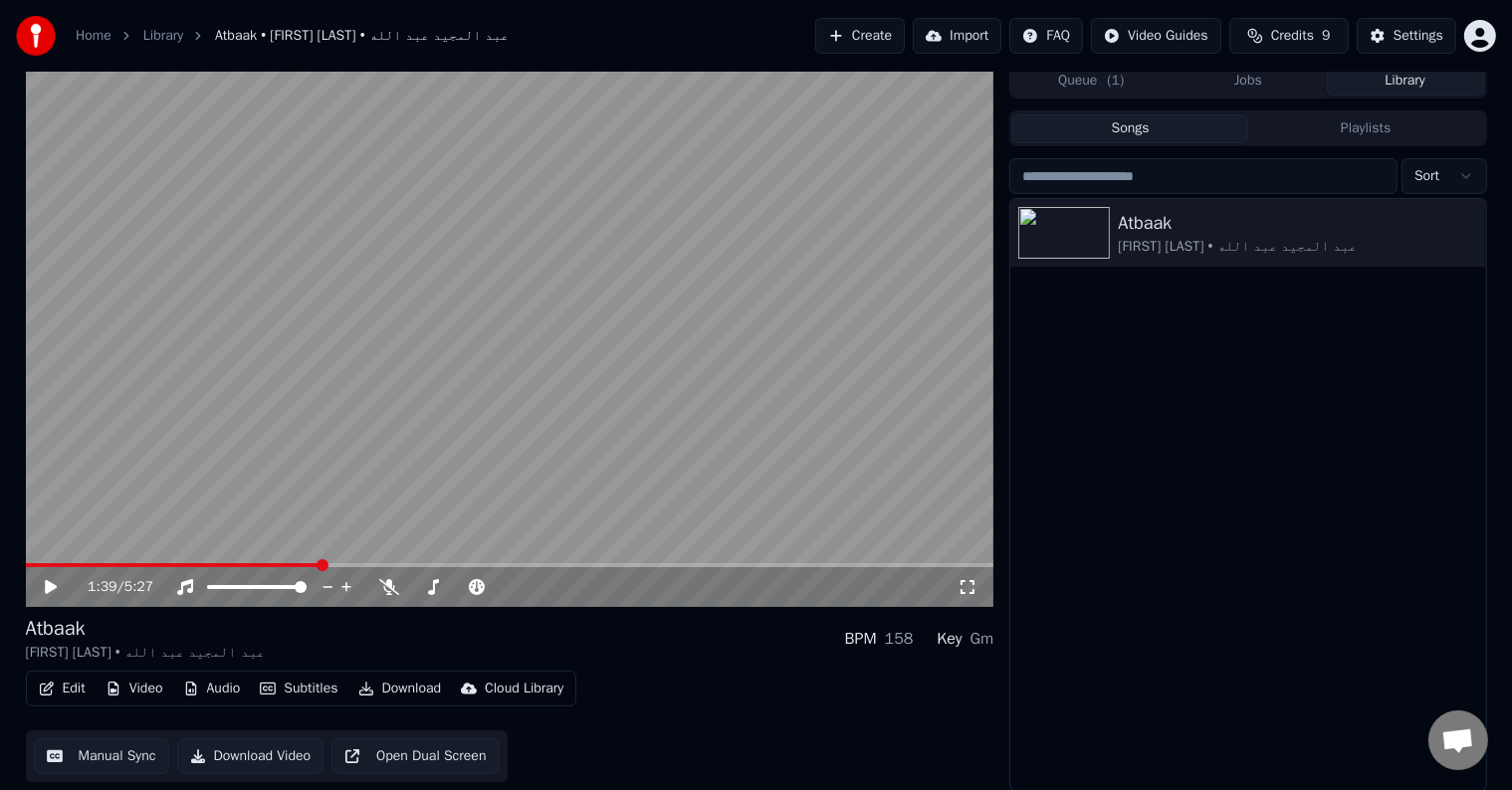 click at bounding box center [510, 334] 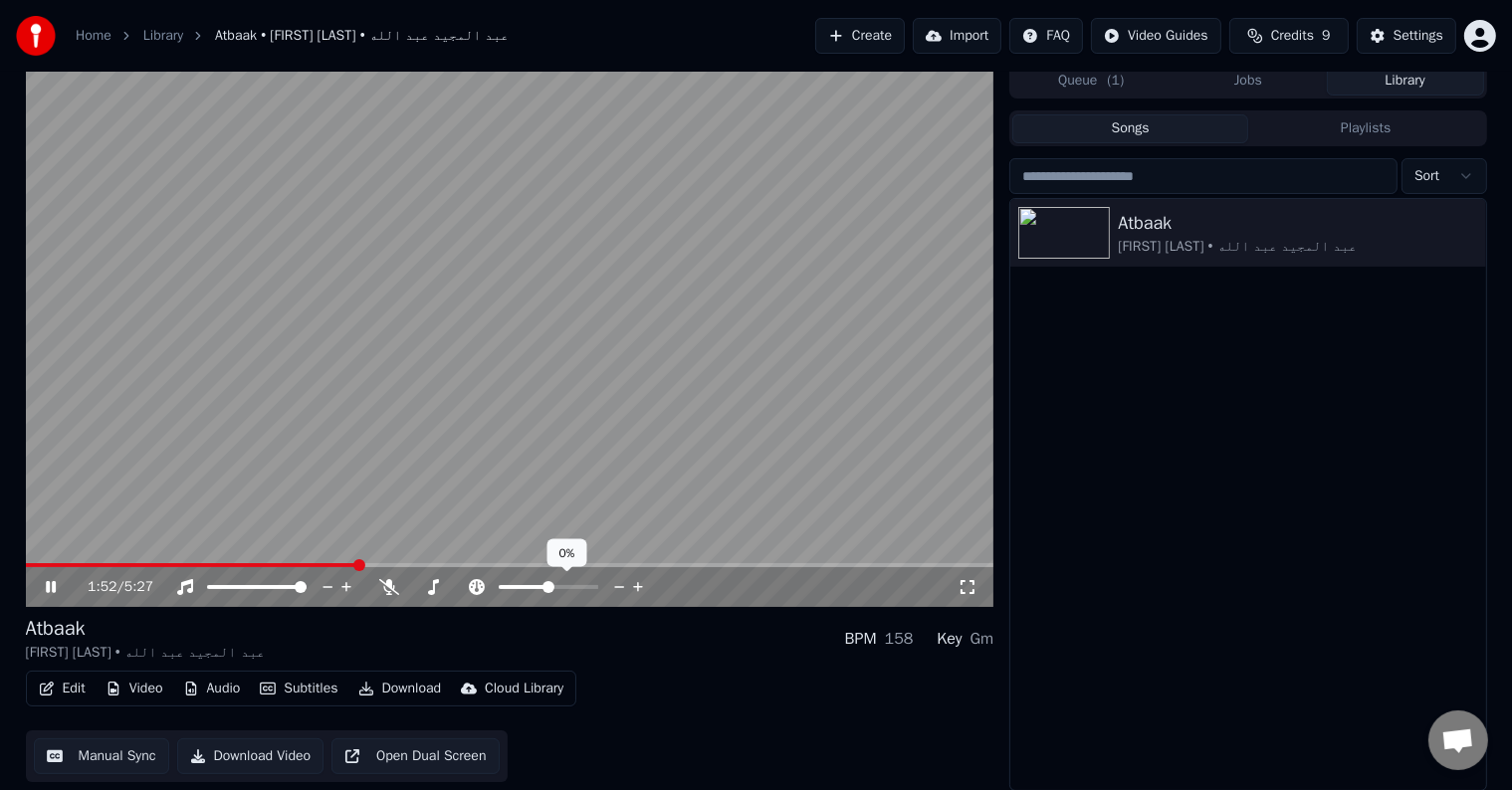 click at bounding box center [548, 587] 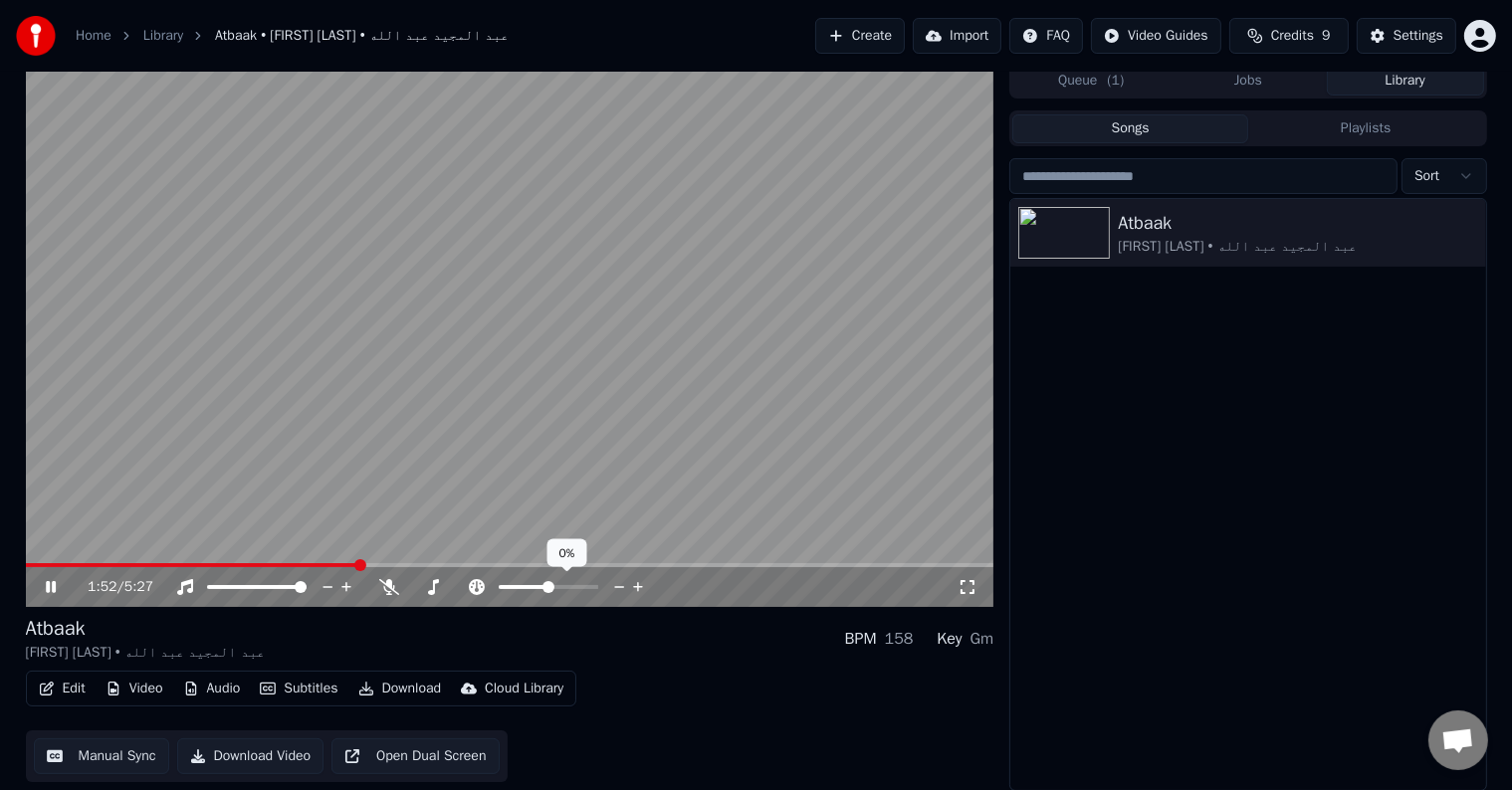 click at bounding box center [548, 587] 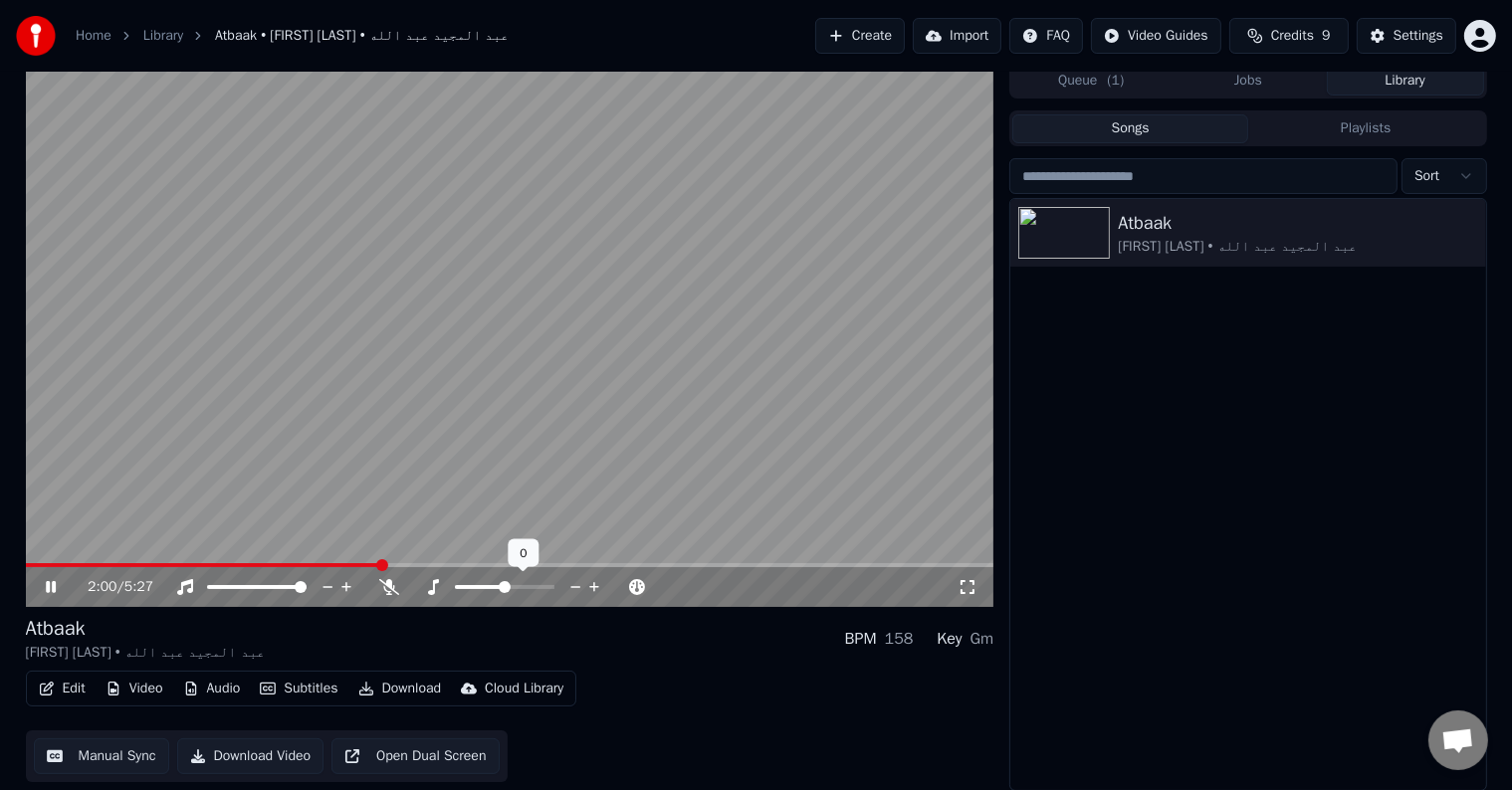 click at bounding box center (505, 587) 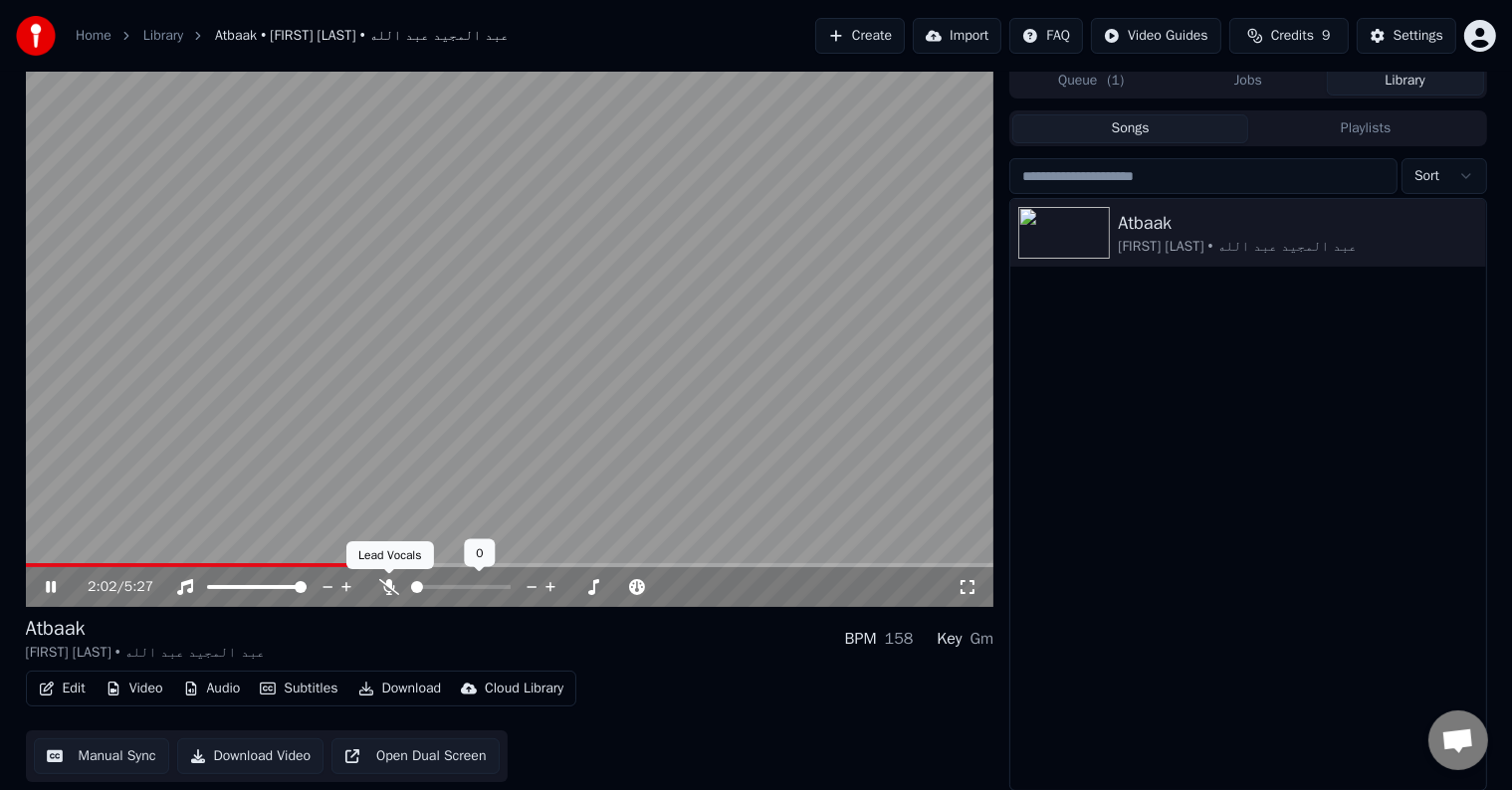 click 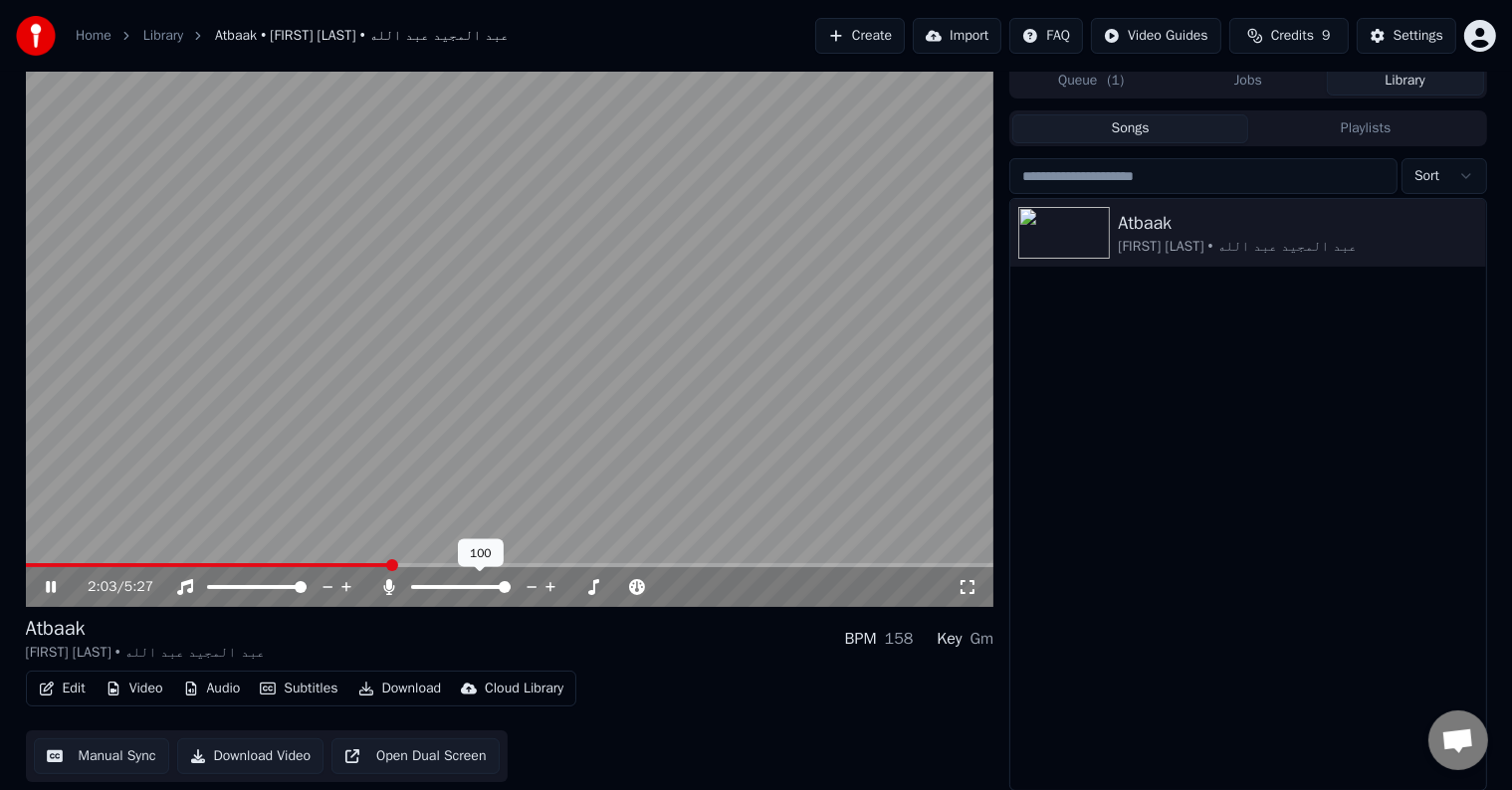 click 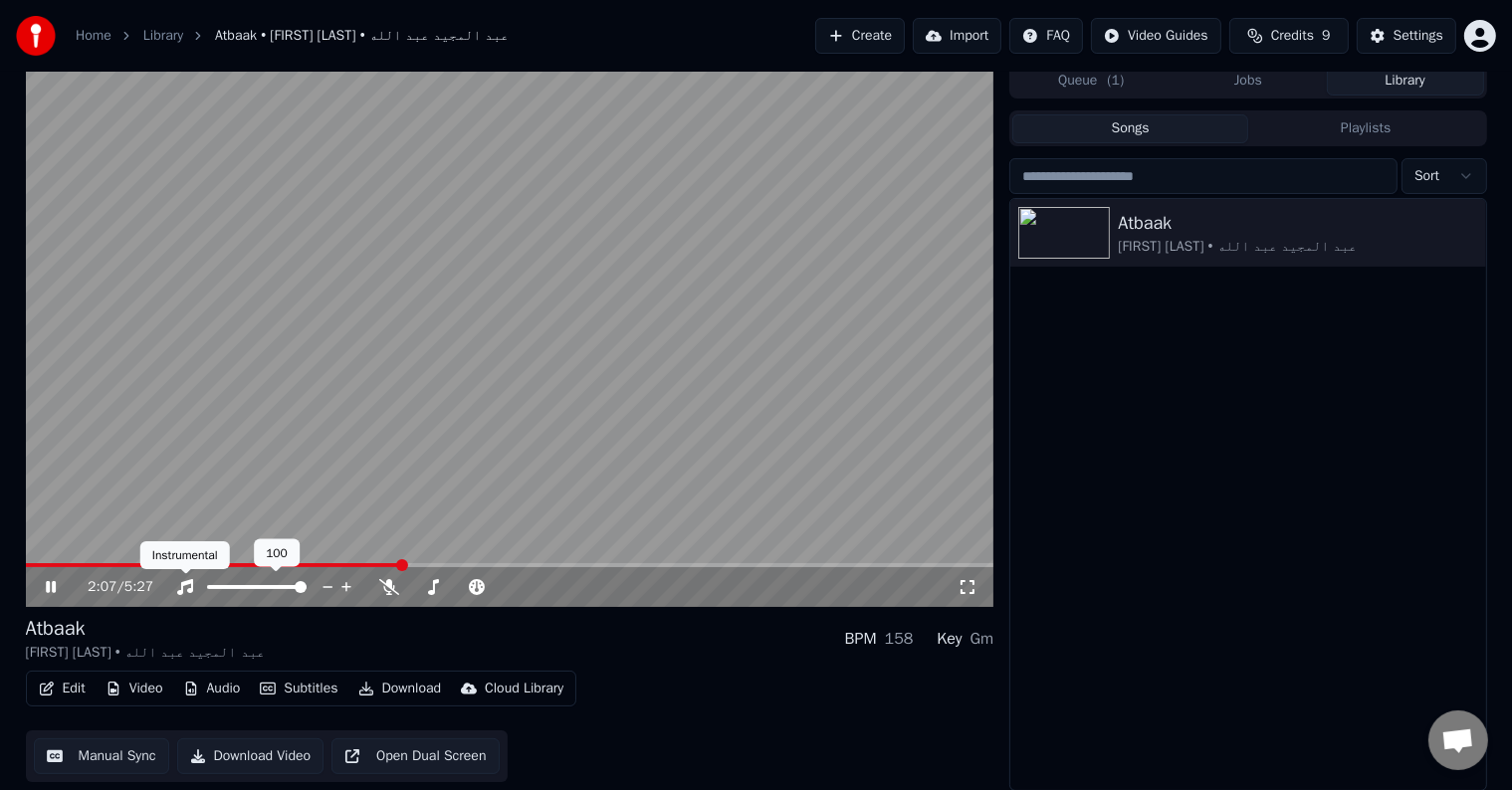 click 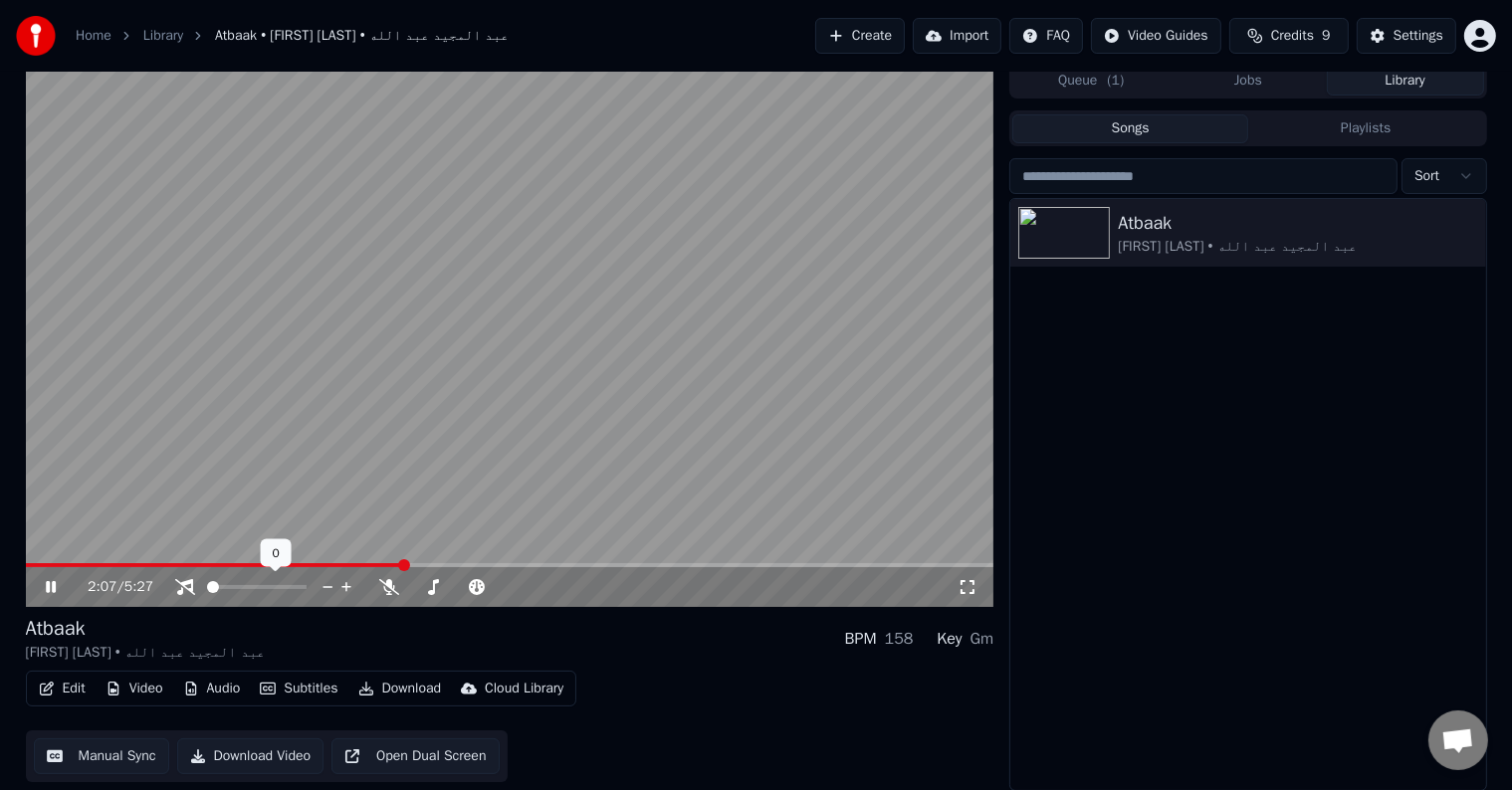 click 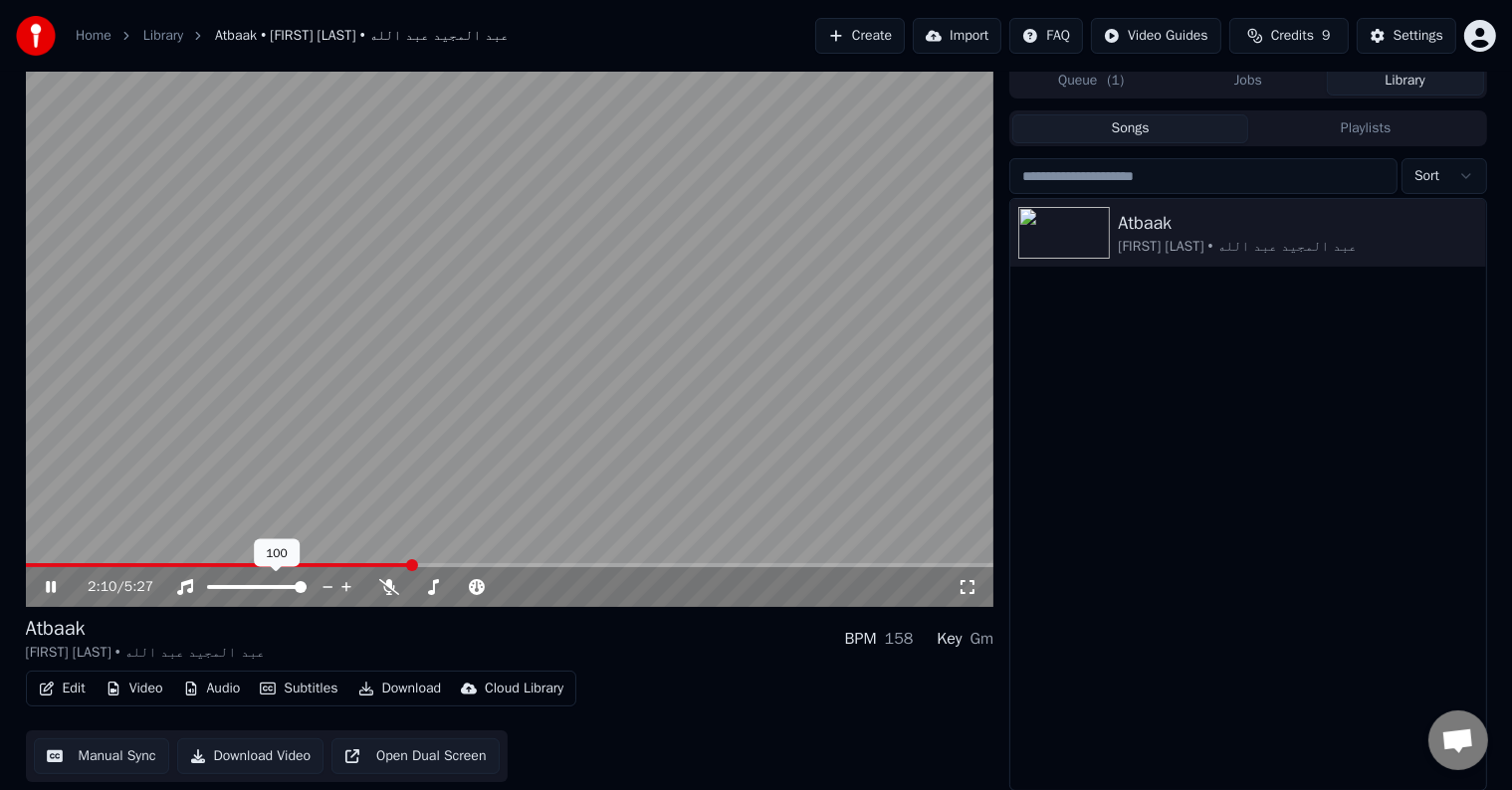 click at bounding box center (301, 587) 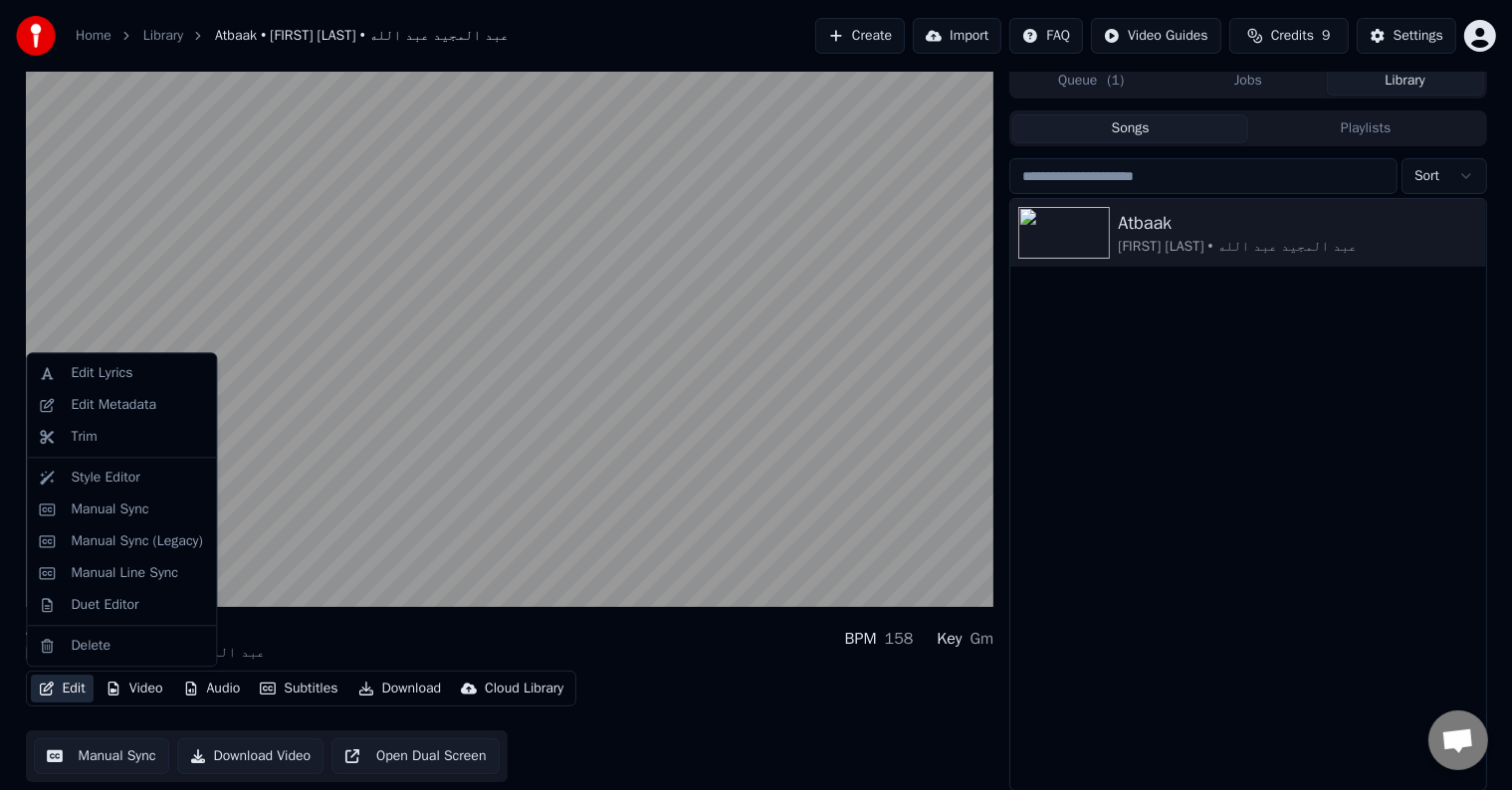 click on "Edit" at bounding box center [62, 689] 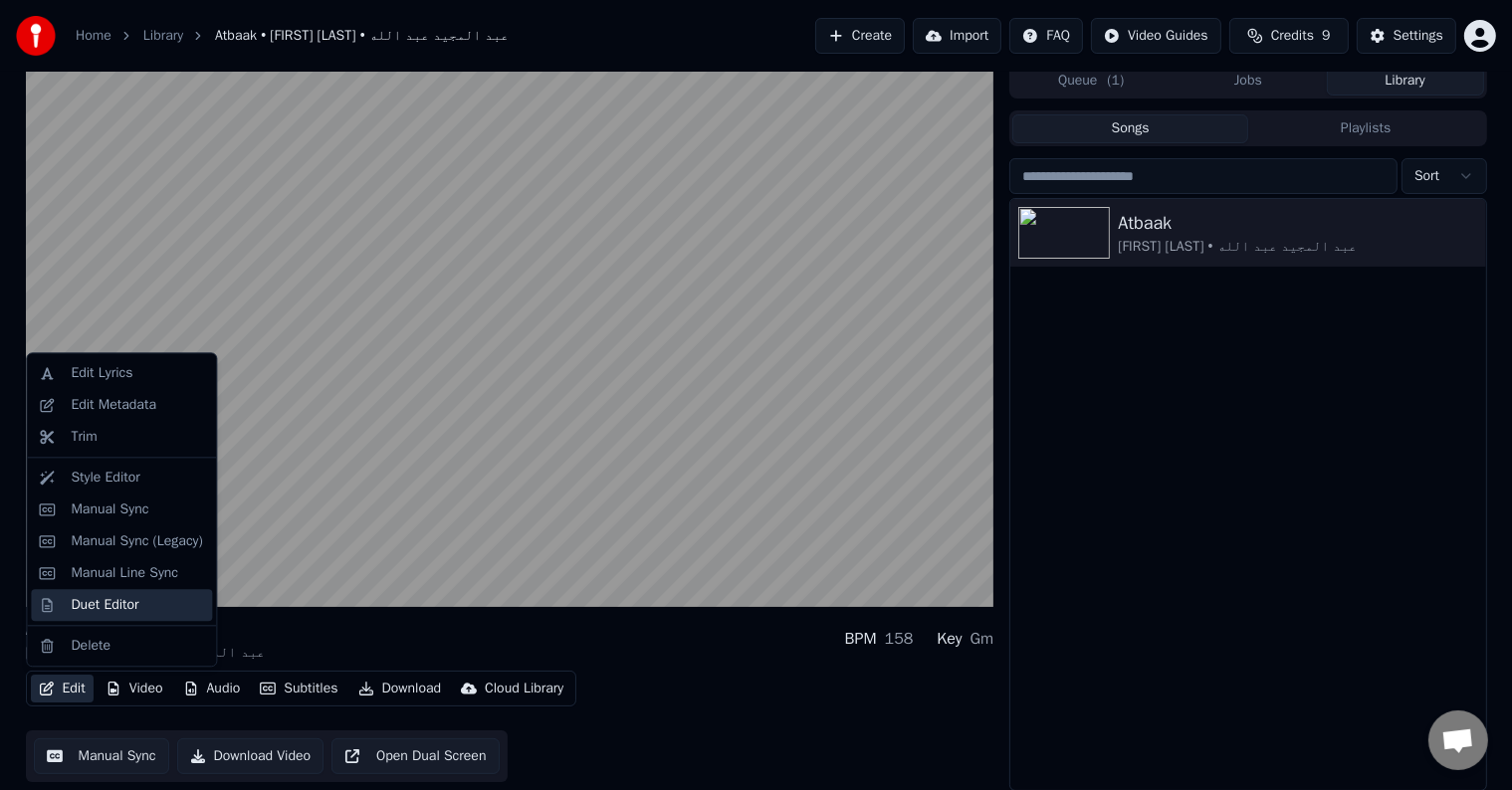 click on "Duet Editor" at bounding box center [137, 605] 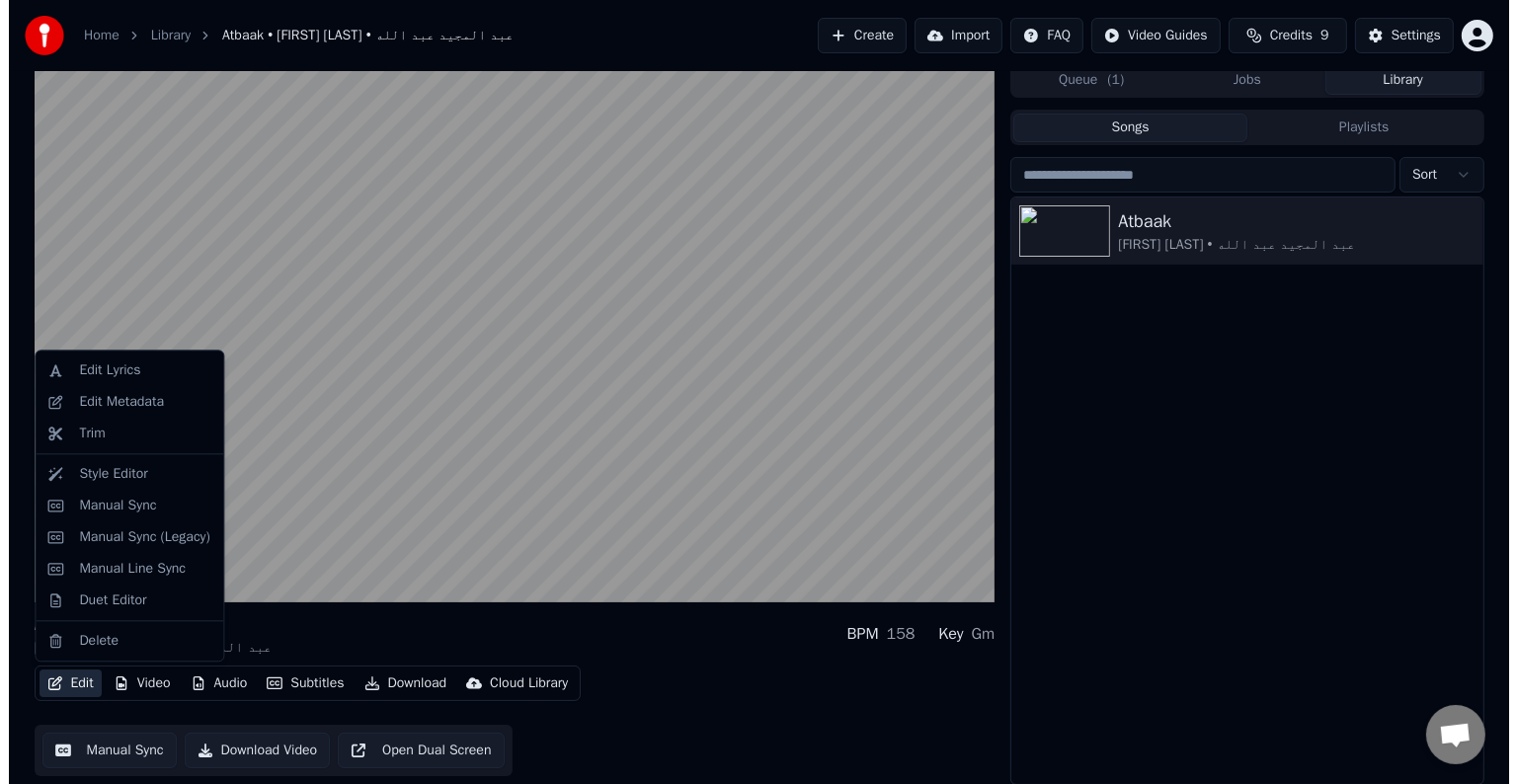 scroll, scrollTop: 0, scrollLeft: 0, axis: both 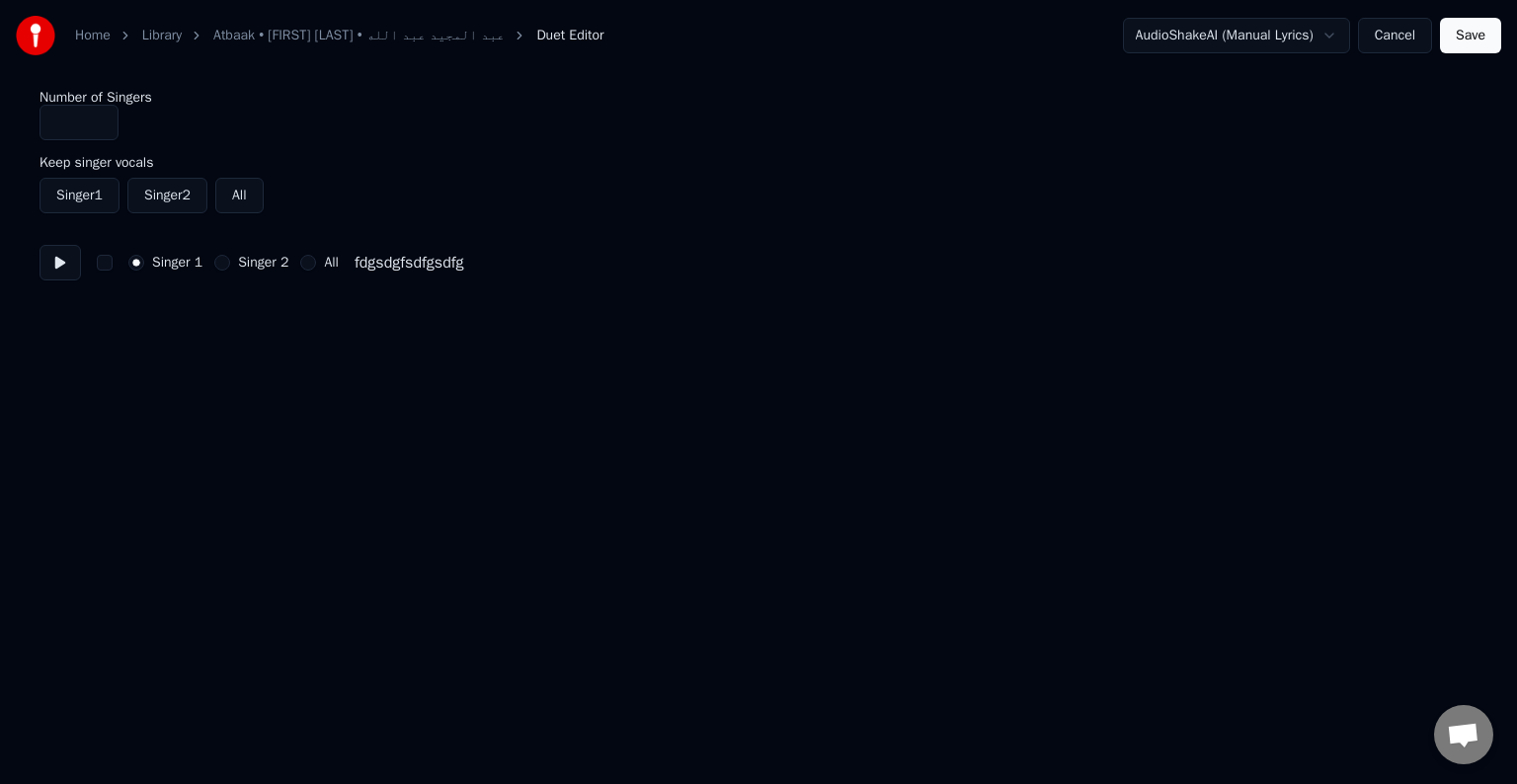click on "AudioShakeAI (Manual Lyrics) Cancel Save" at bounding box center (1312, 36) 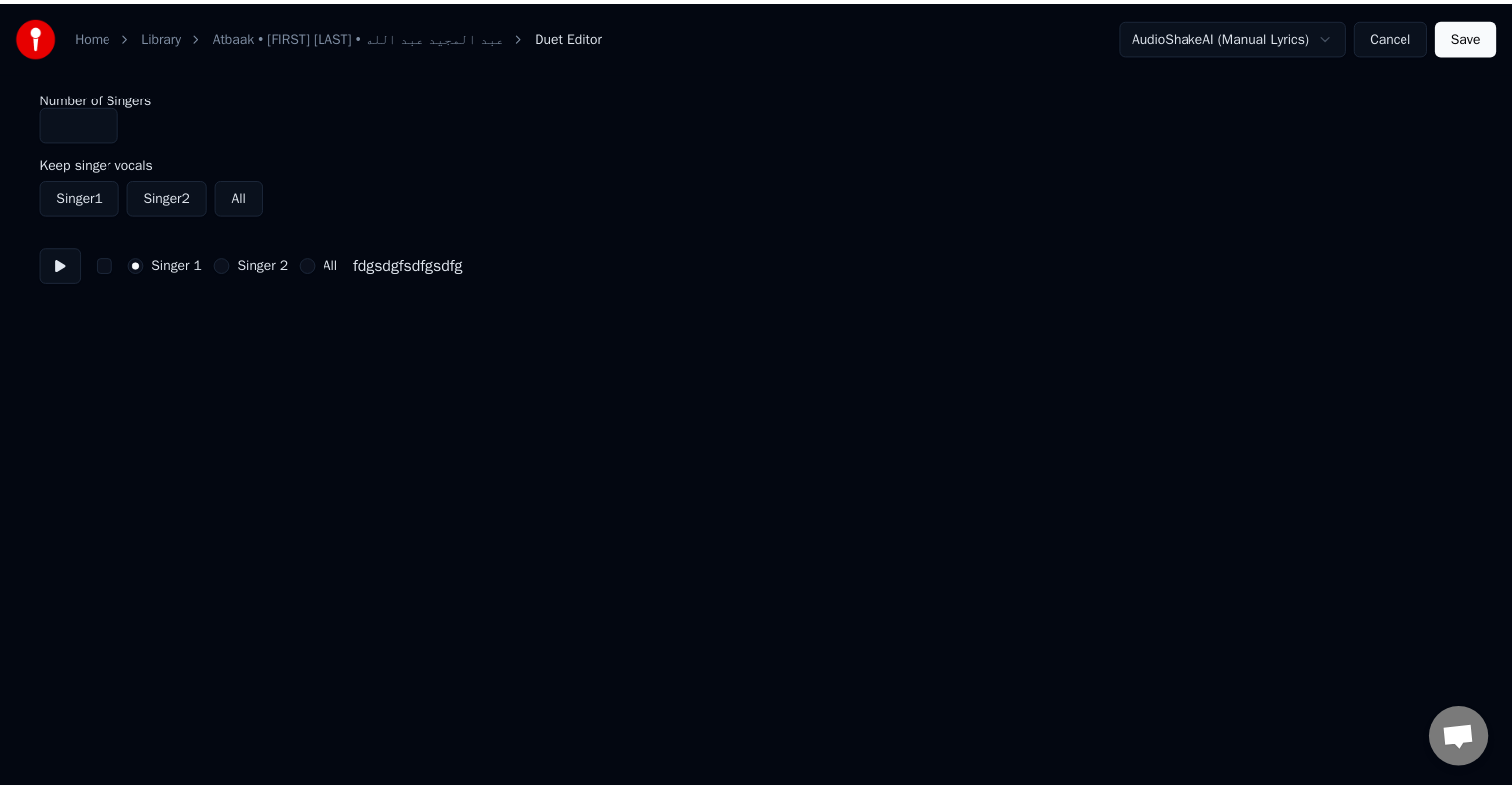 scroll, scrollTop: 9, scrollLeft: 0, axis: vertical 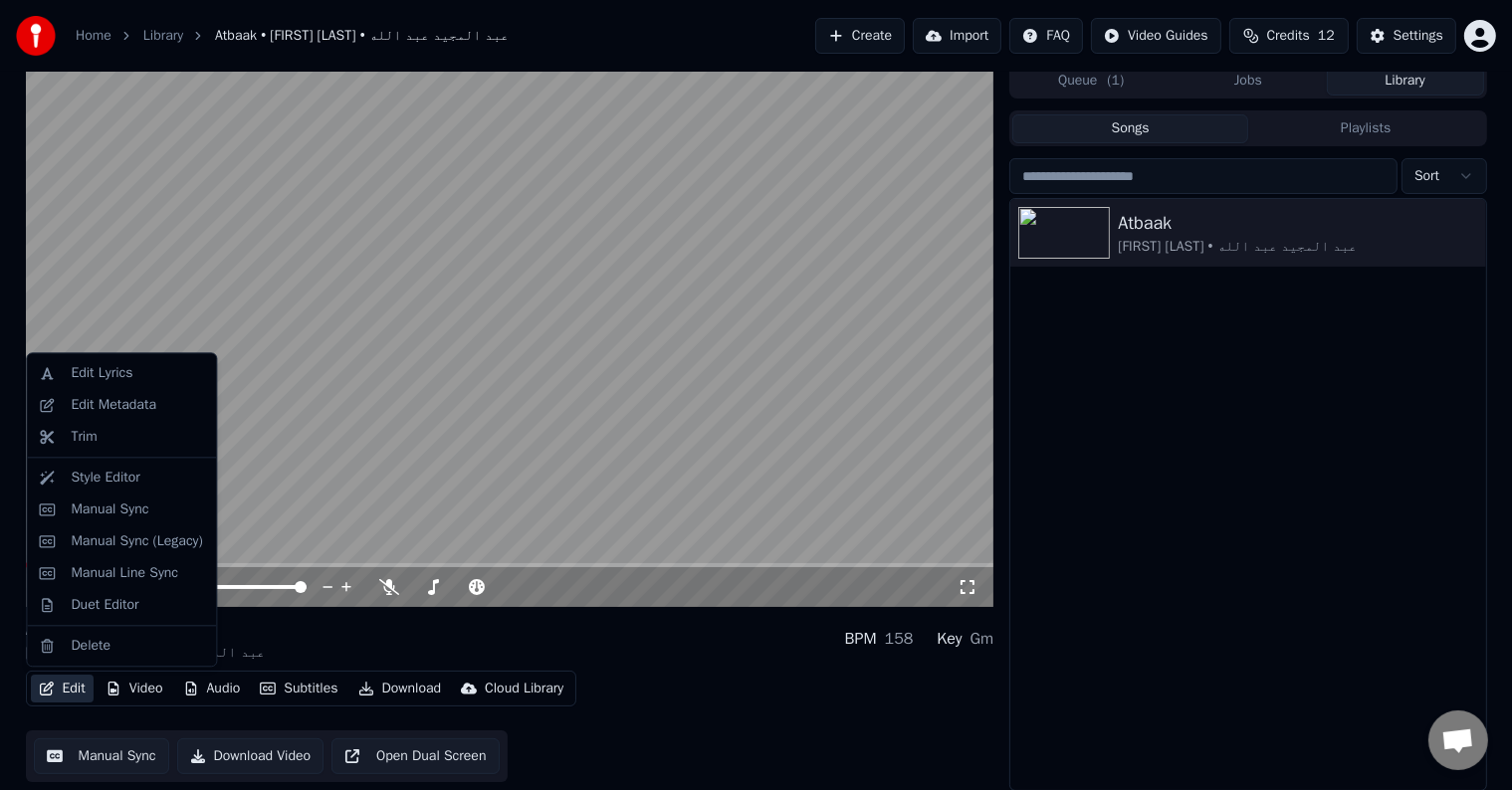 click on "Edit" at bounding box center (62, 689) 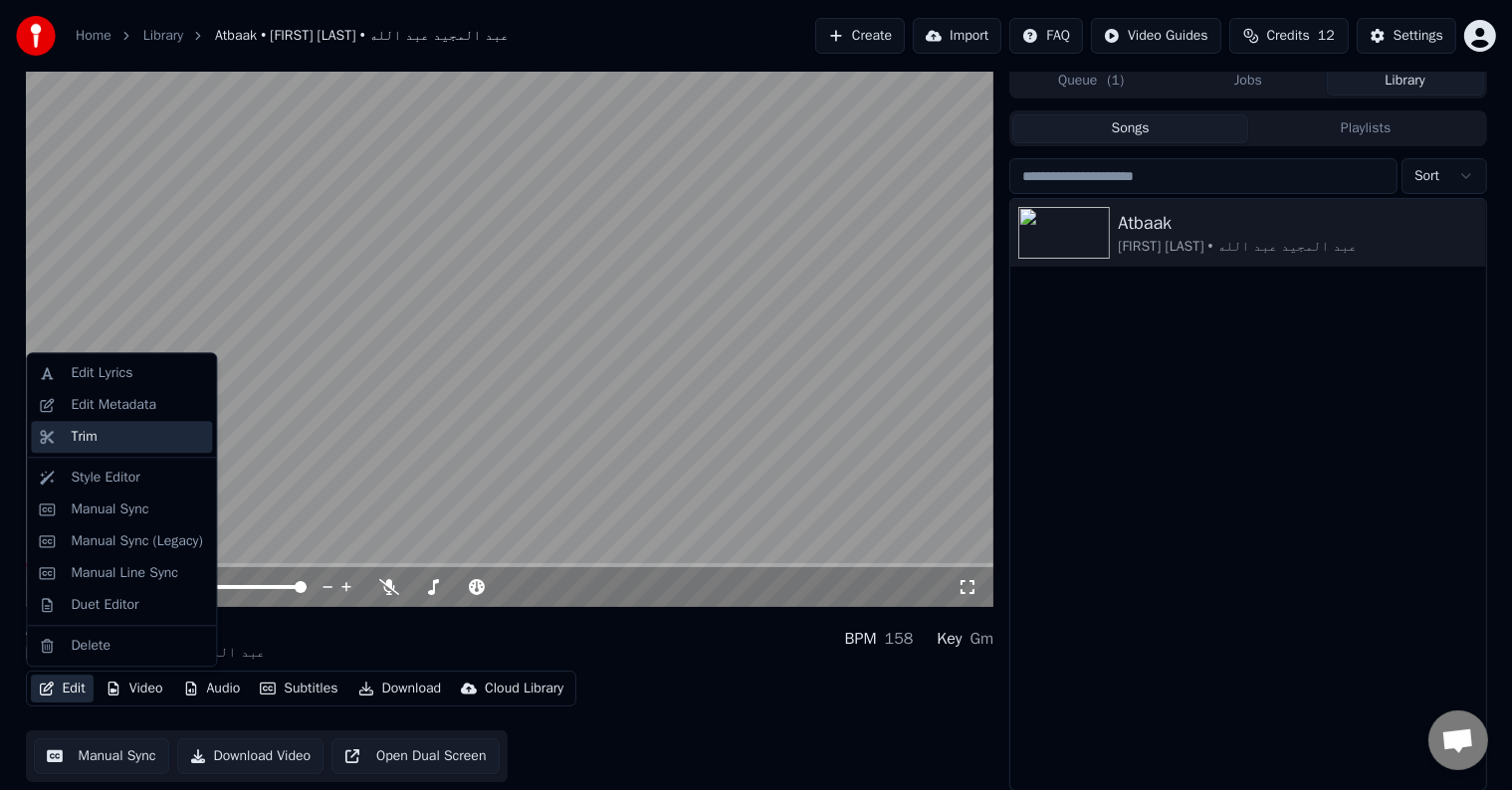 click on "Trim" at bounding box center [137, 437] 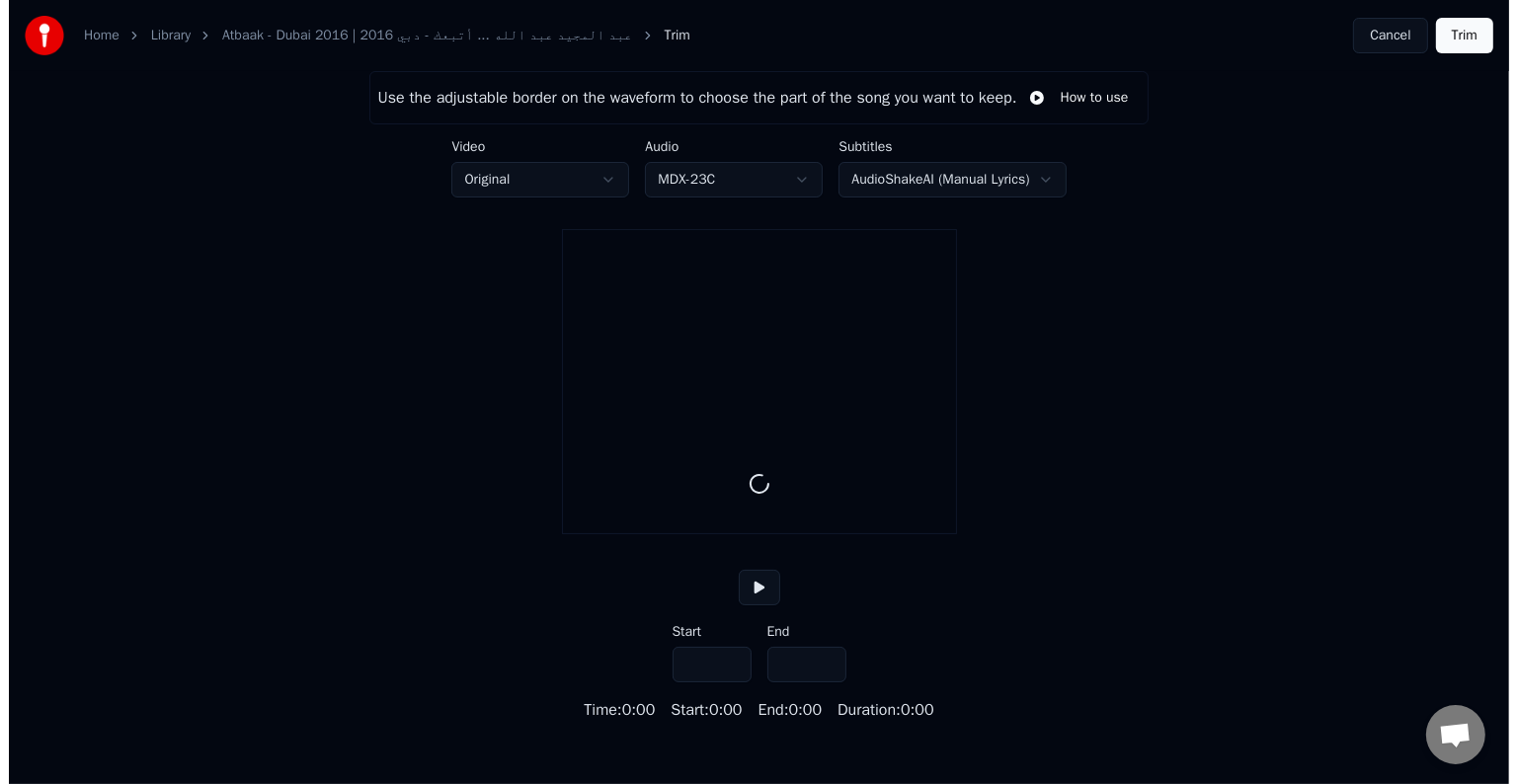 scroll, scrollTop: 0, scrollLeft: 0, axis: both 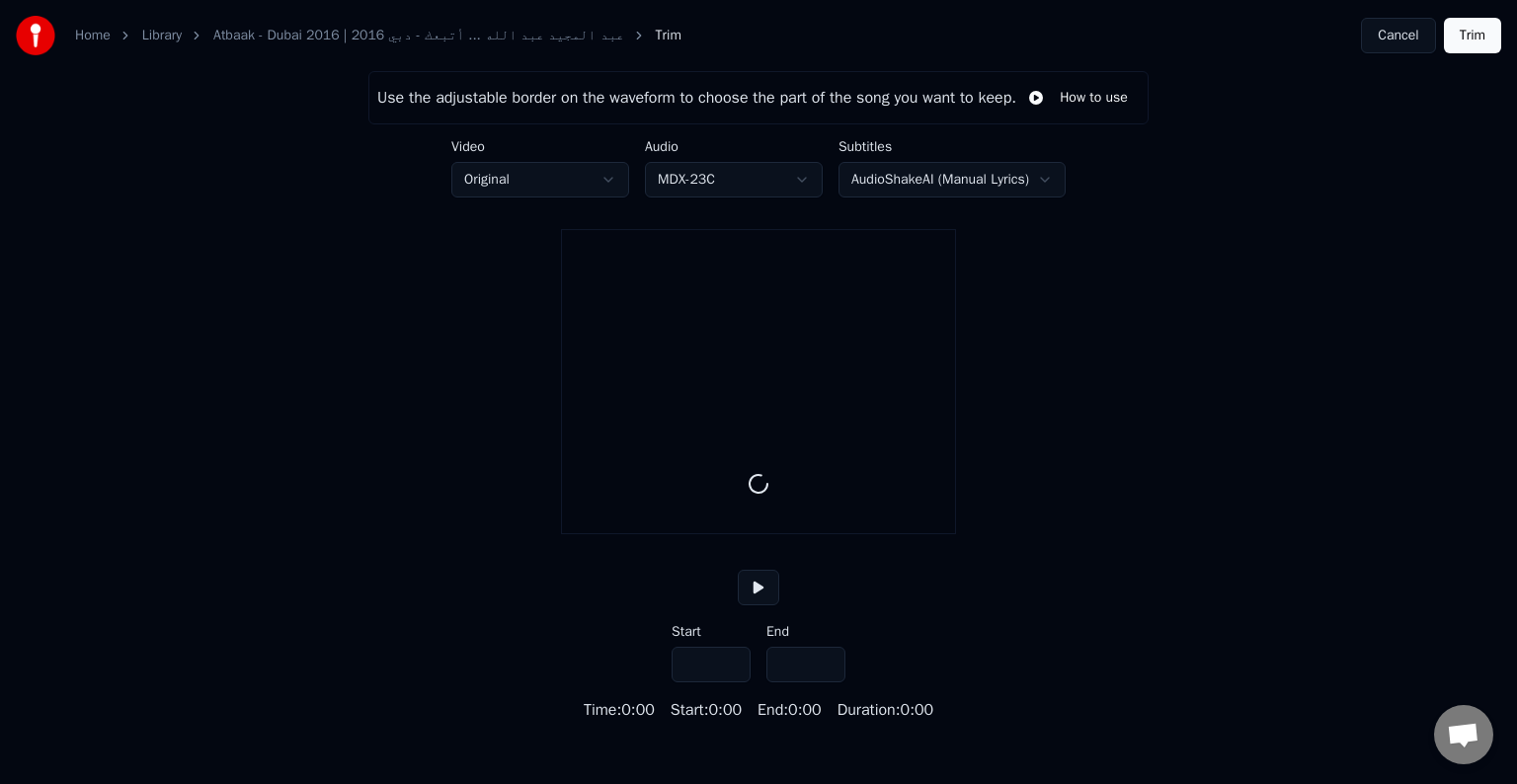 type on "*****" 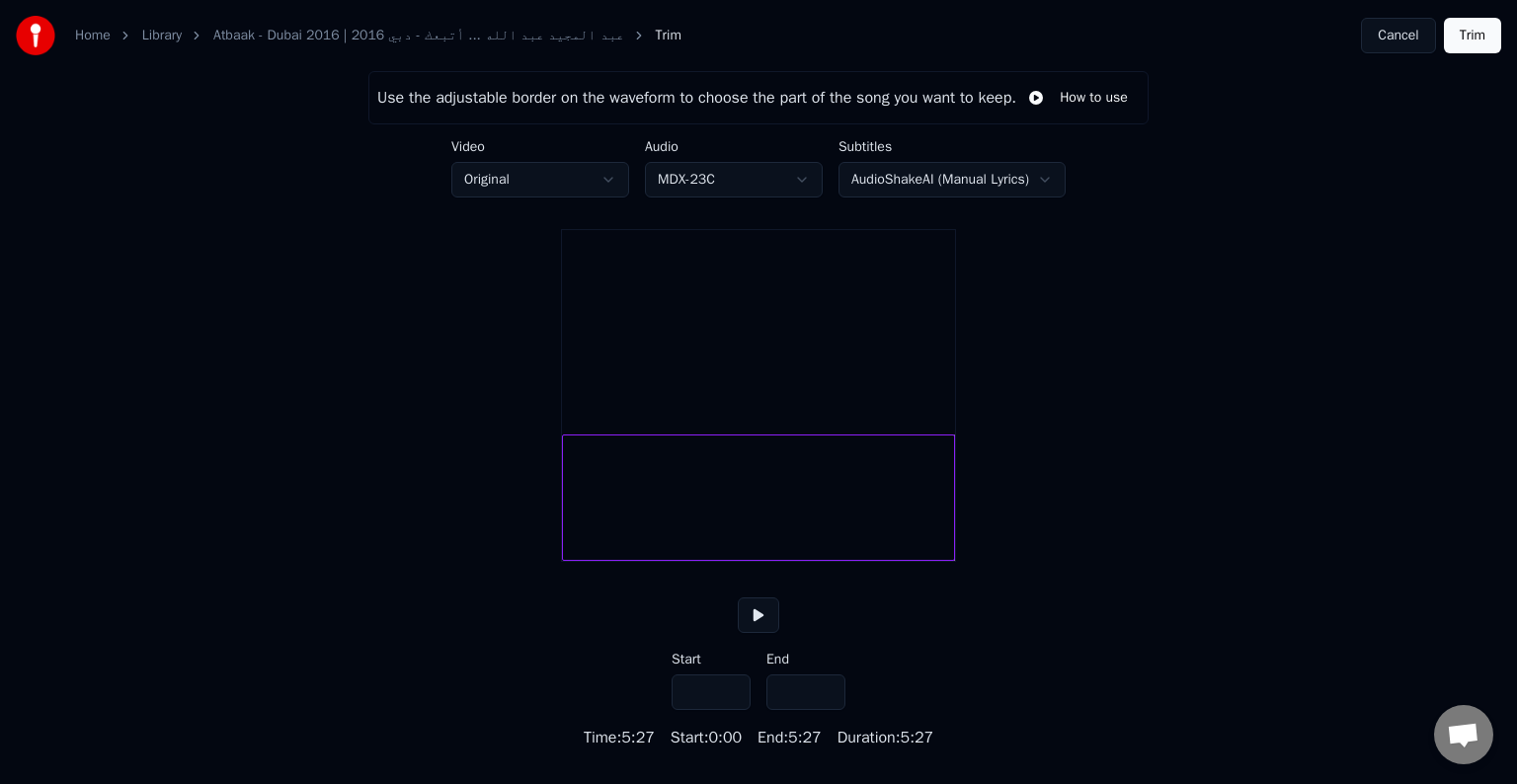 click at bounding box center (758, 615) 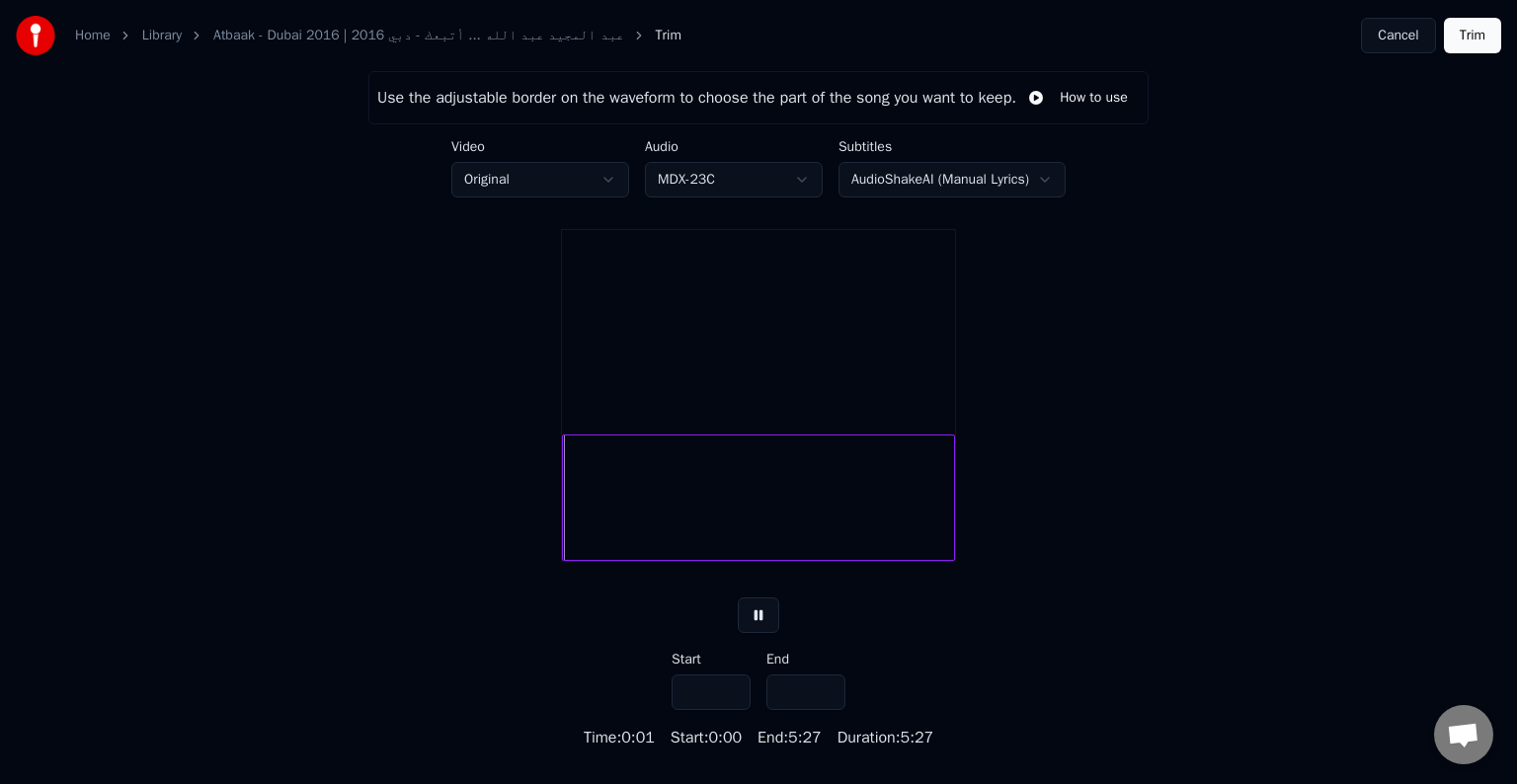 click at bounding box center (758, 498) 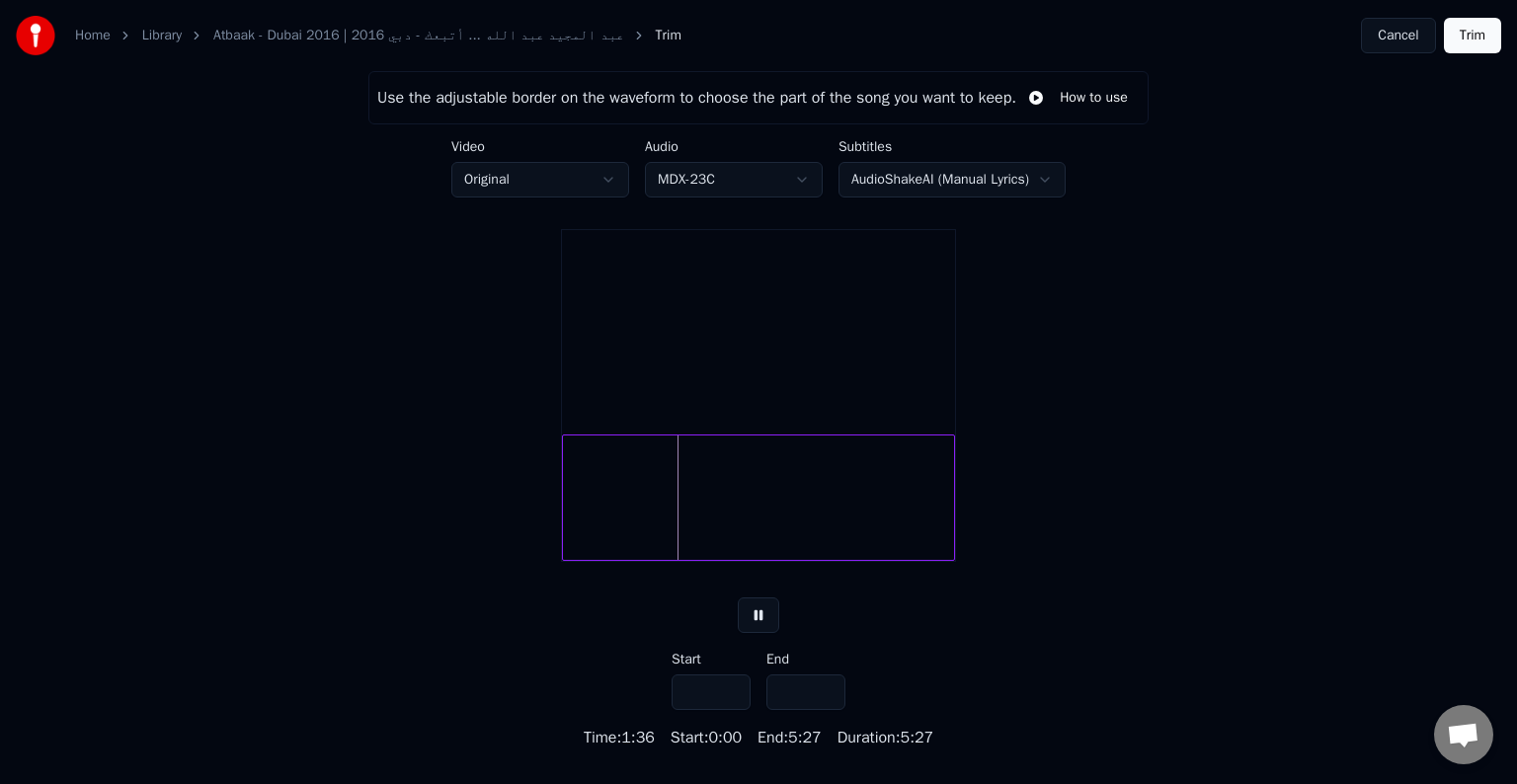 click at bounding box center [758, 498] 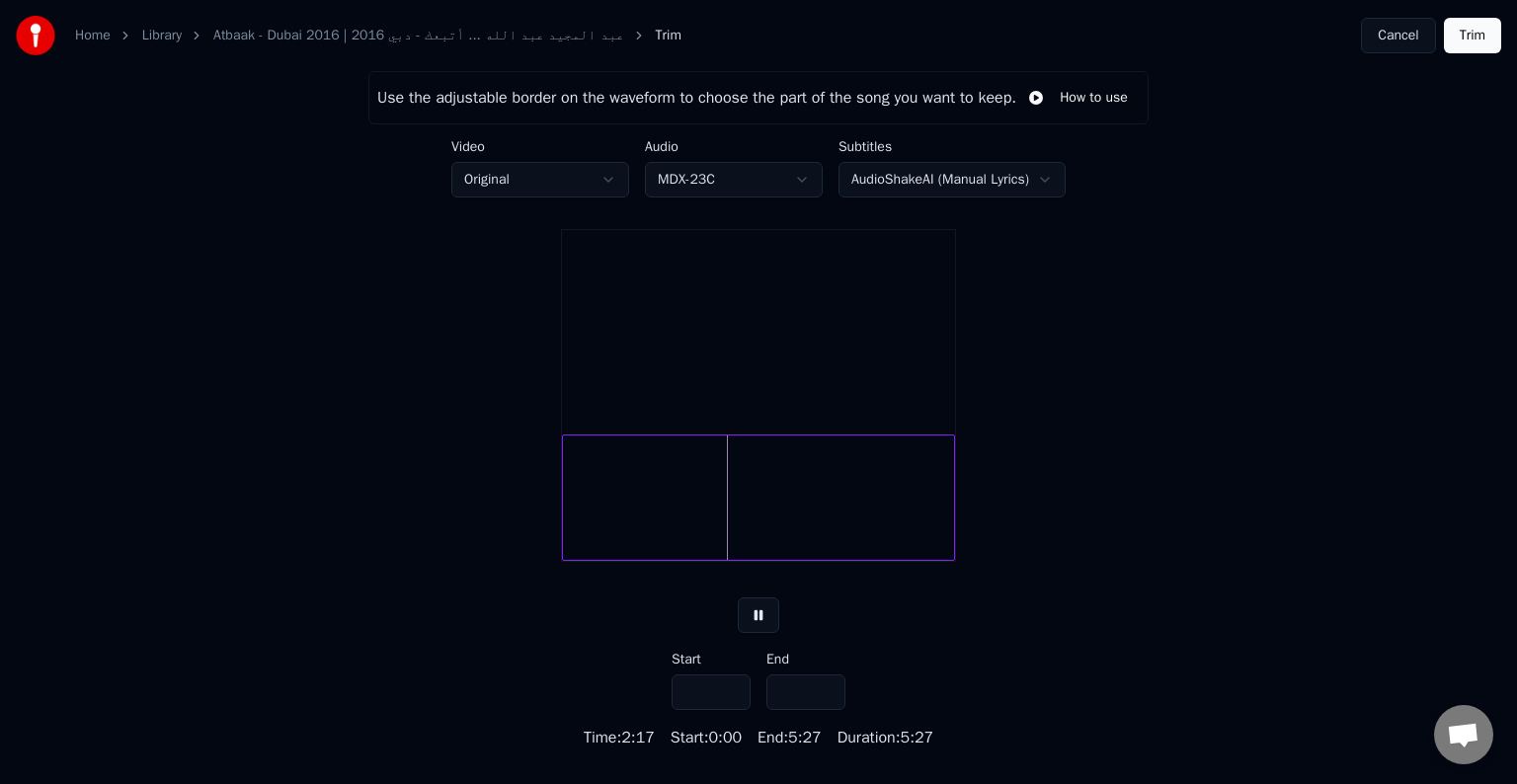 click at bounding box center [758, 498] 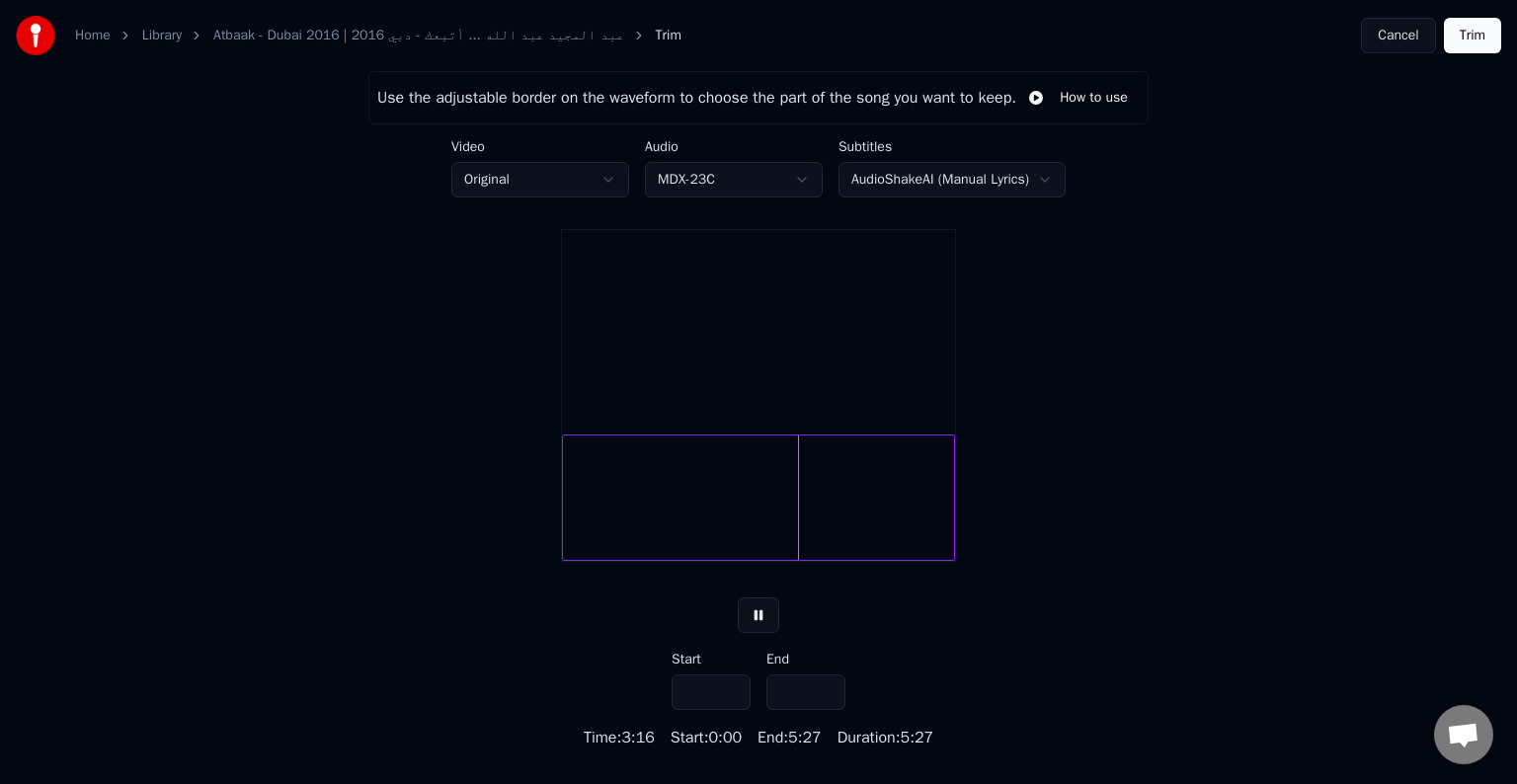 click on "Cancel" at bounding box center [1397, 36] 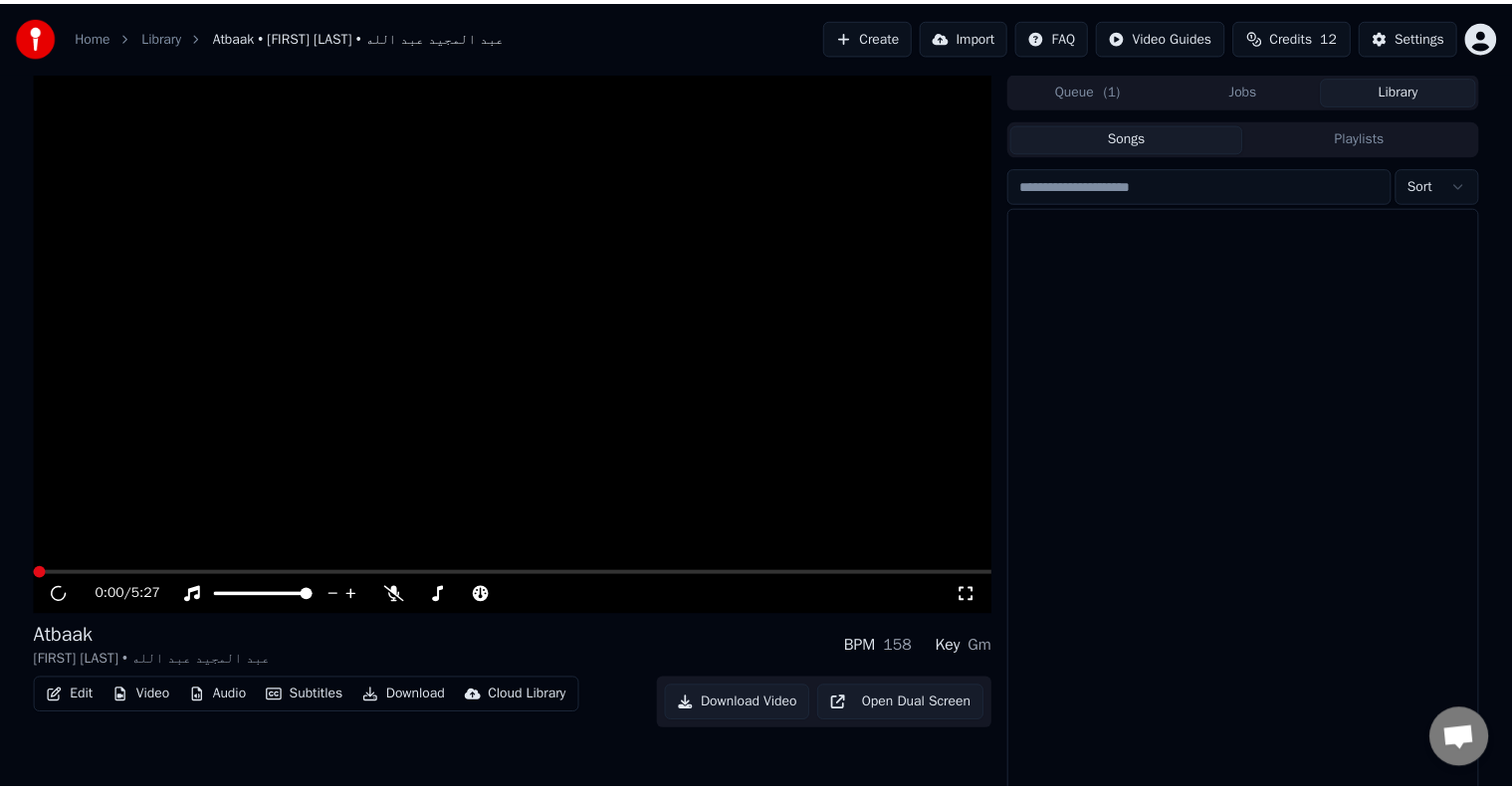scroll, scrollTop: 9, scrollLeft: 0, axis: vertical 